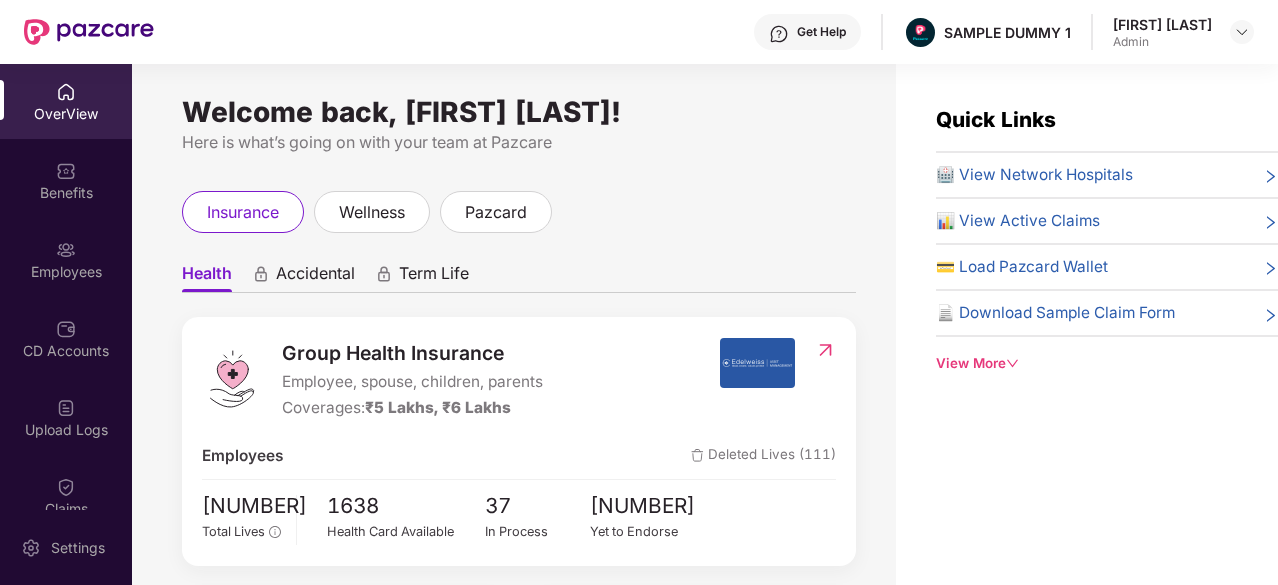 scroll, scrollTop: 0, scrollLeft: 0, axis: both 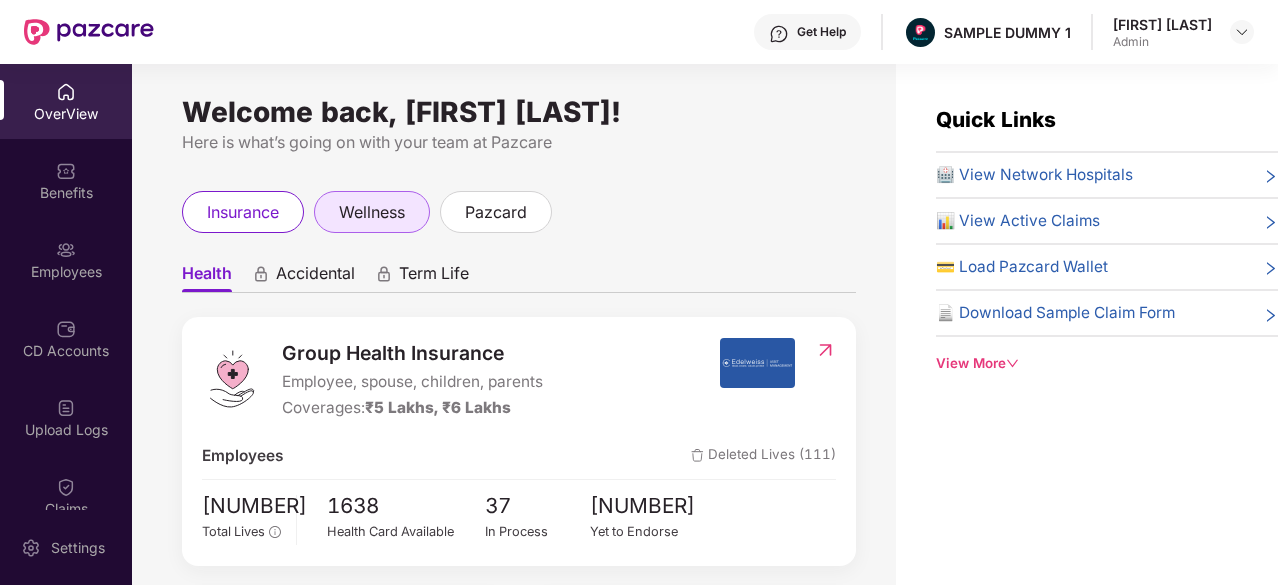 click on "wellness" at bounding box center (372, 212) 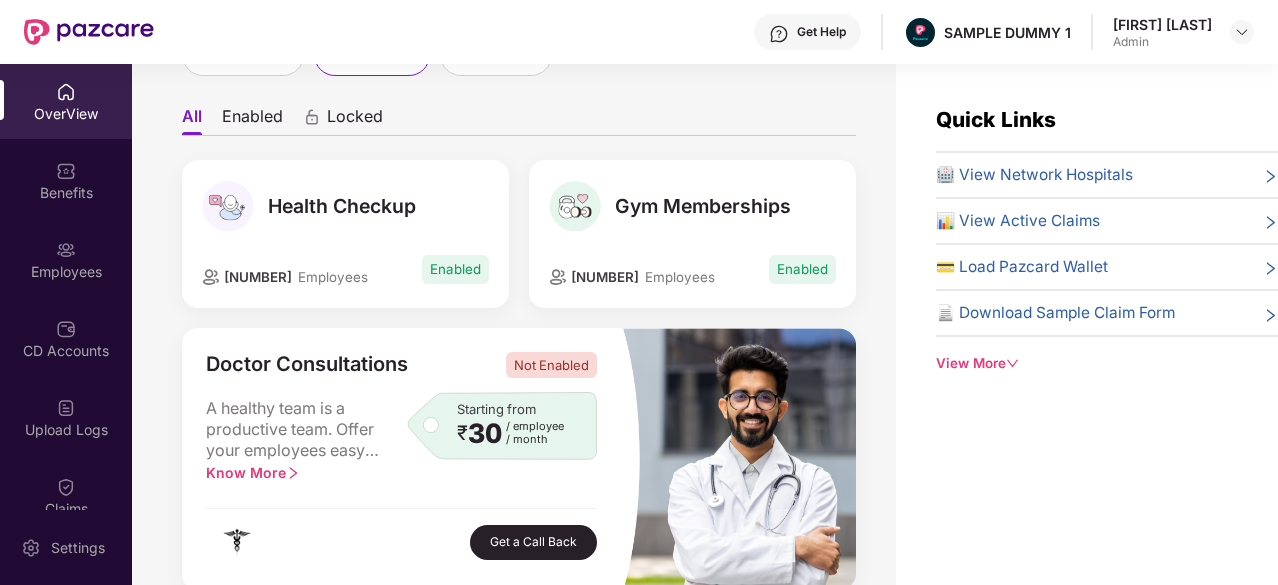 scroll, scrollTop: 0, scrollLeft: 0, axis: both 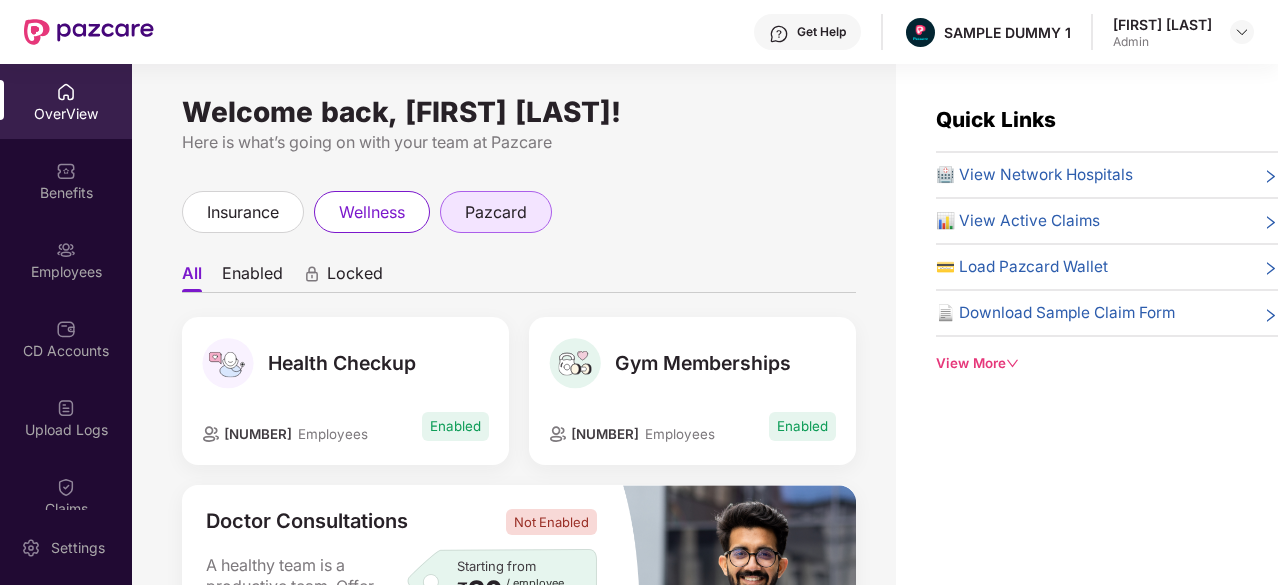 click on "pazcard" at bounding box center [496, 212] 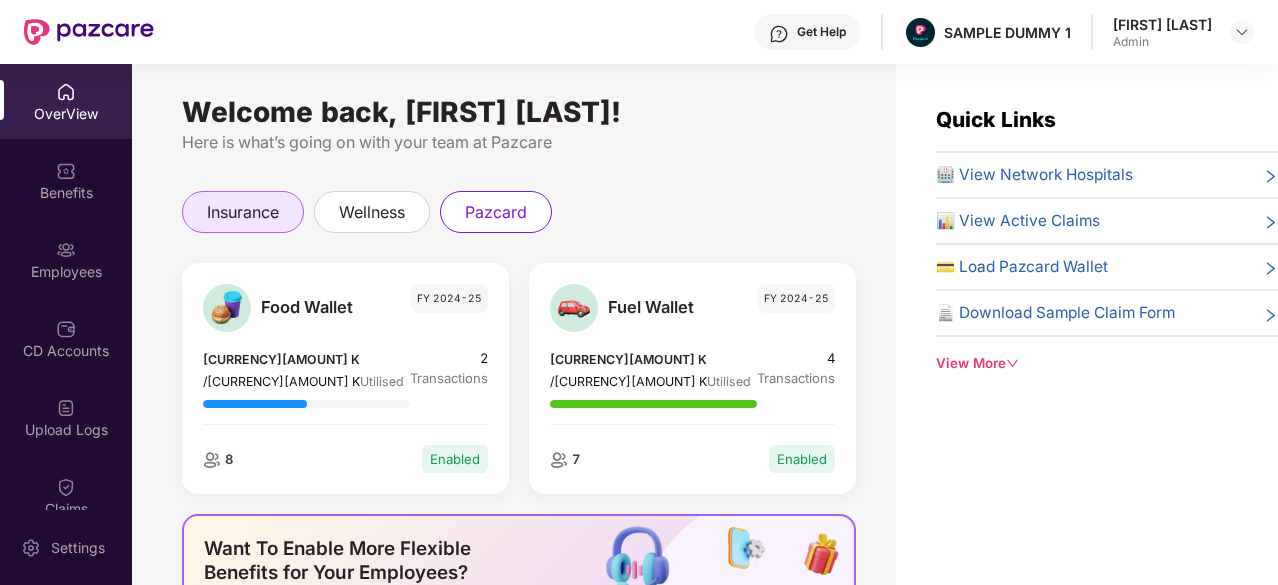 click on "insurance" at bounding box center [243, 212] 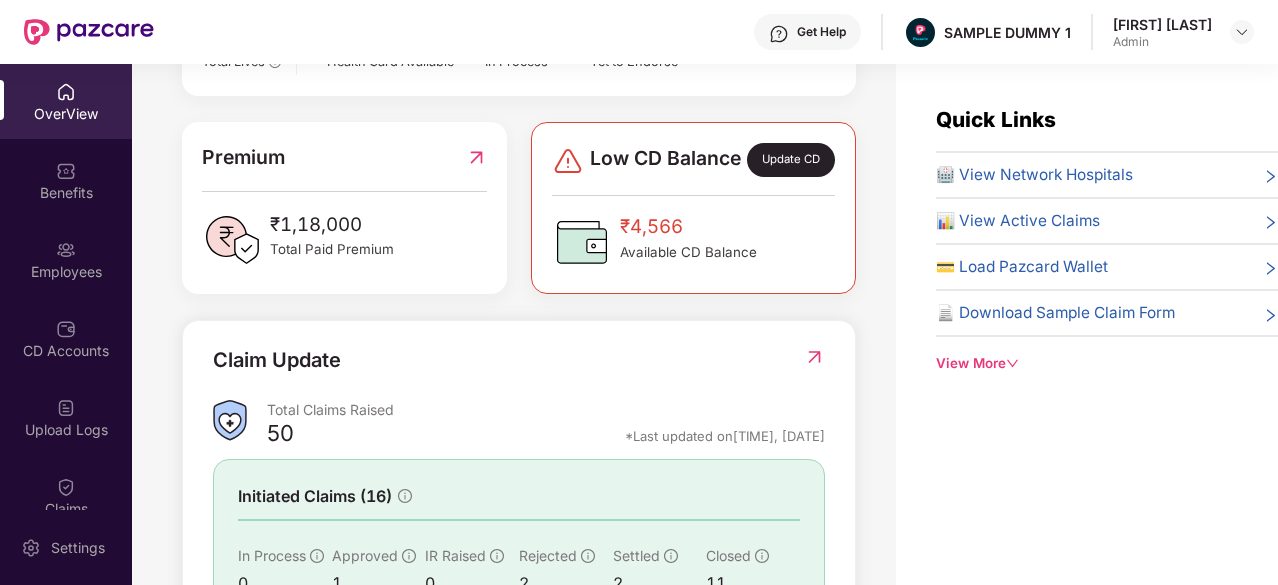scroll, scrollTop: 0, scrollLeft: 0, axis: both 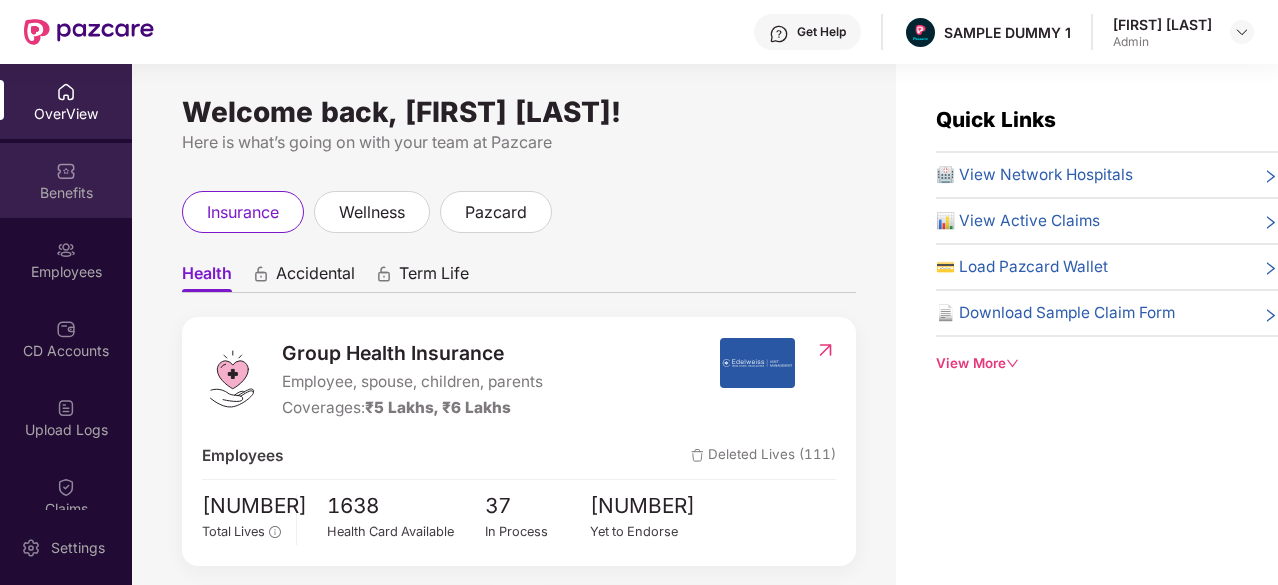 click on "Benefits" at bounding box center (66, 180) 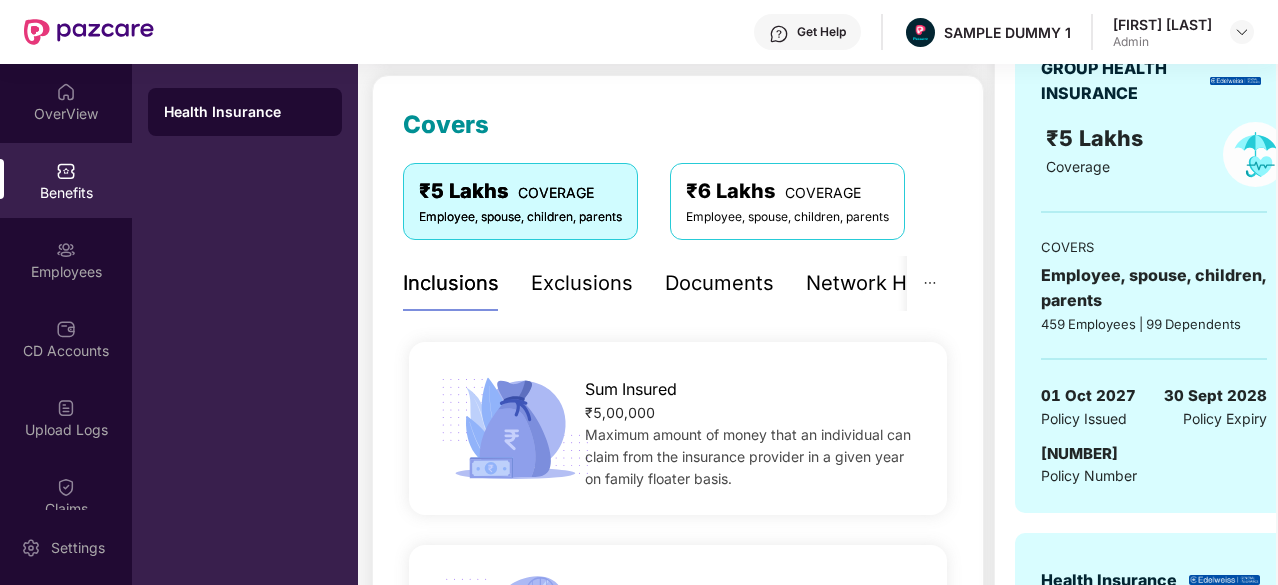 scroll, scrollTop: 242, scrollLeft: 0, axis: vertical 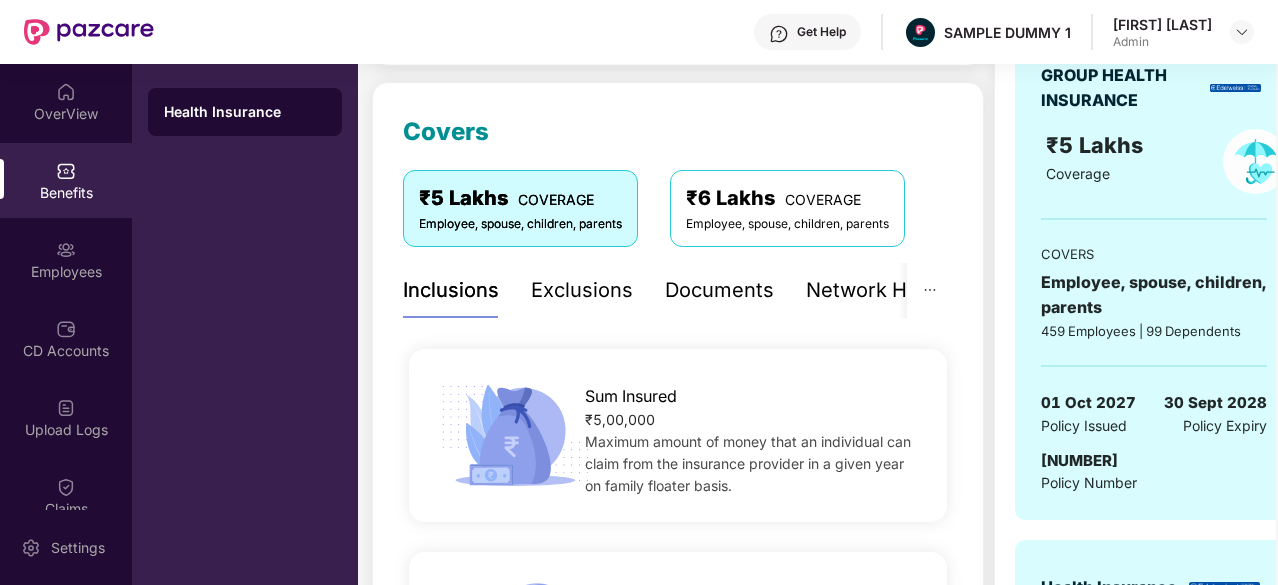 click on "Exclusions" at bounding box center [582, 290] 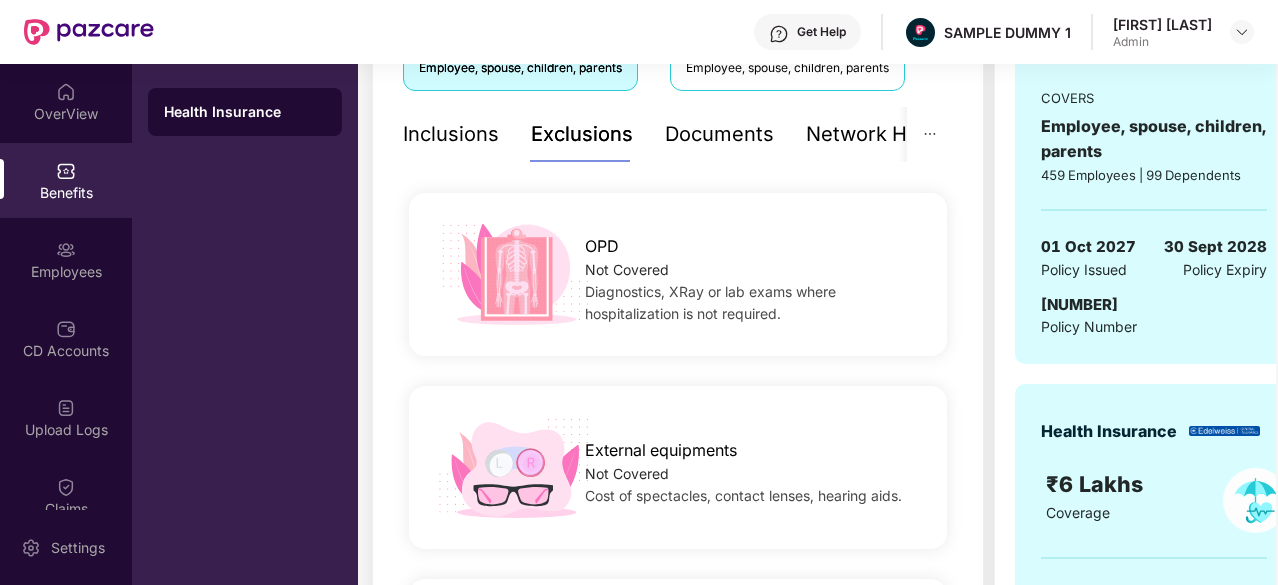scroll, scrollTop: 320, scrollLeft: 0, axis: vertical 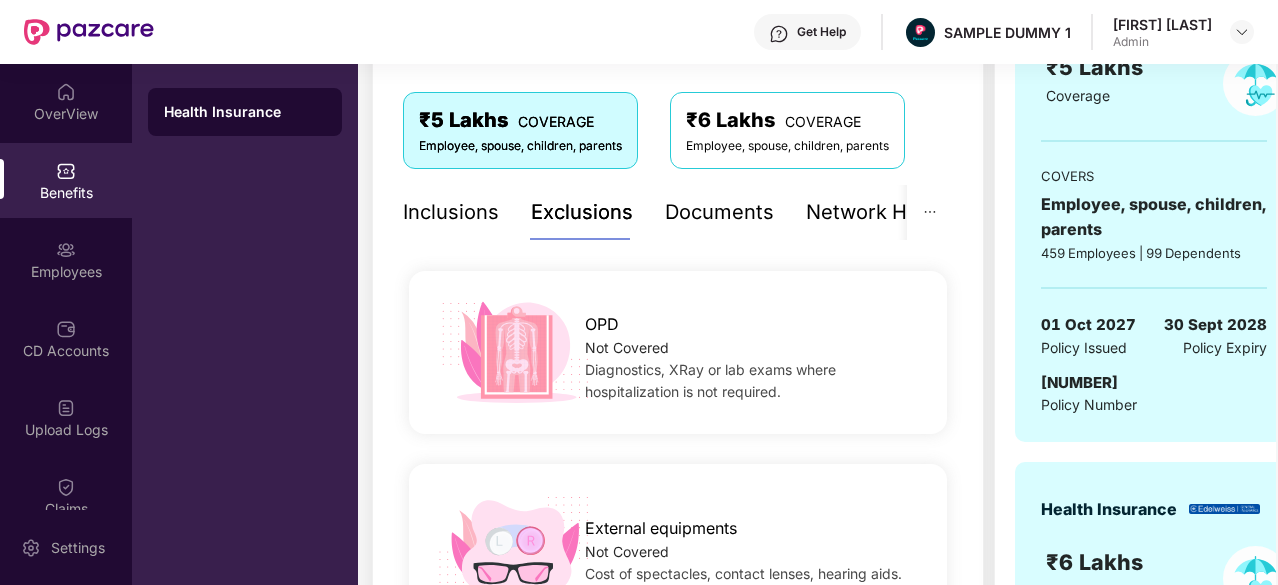 click on "Documents" at bounding box center (719, 212) 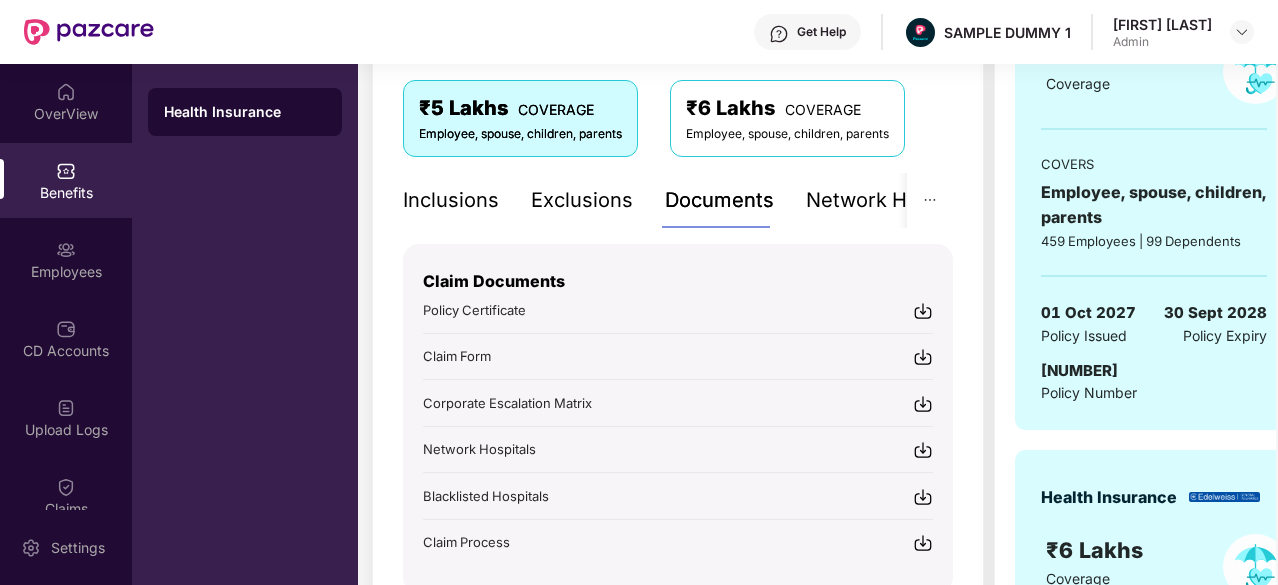 scroll, scrollTop: 400, scrollLeft: 0, axis: vertical 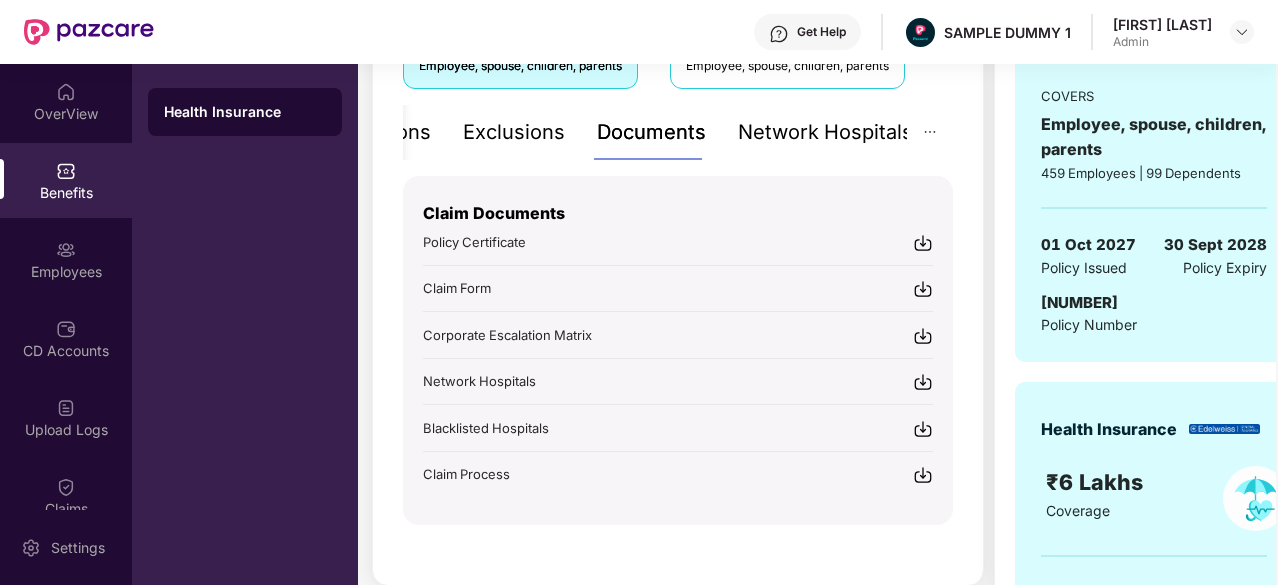 click on "Network Hospitals" at bounding box center [825, 132] 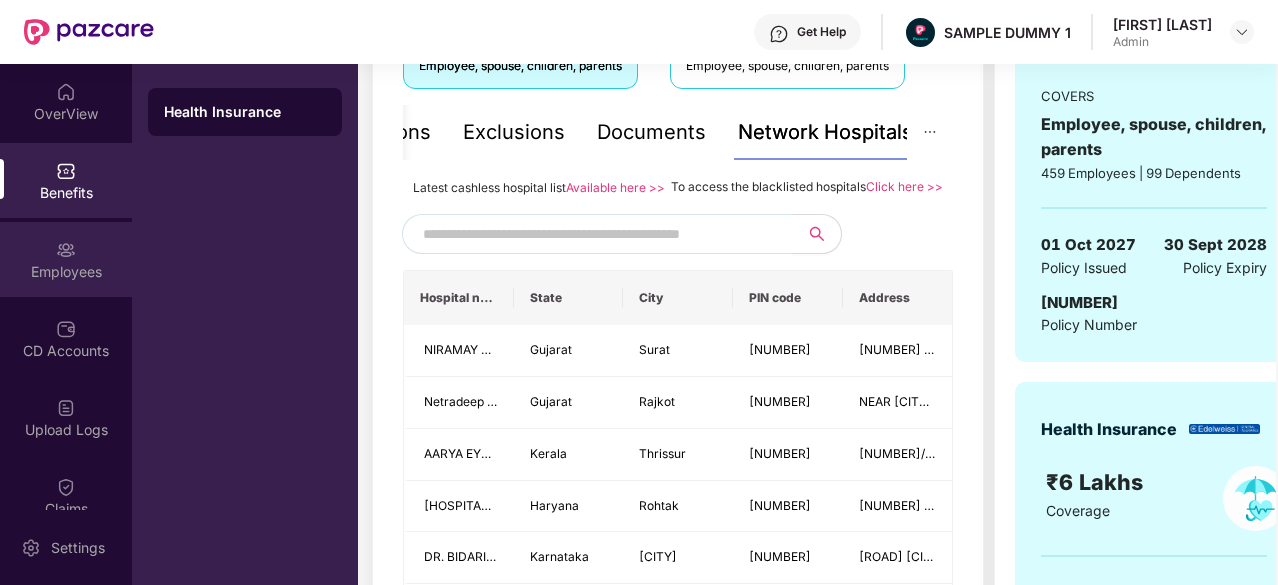 click at bounding box center (66, 250) 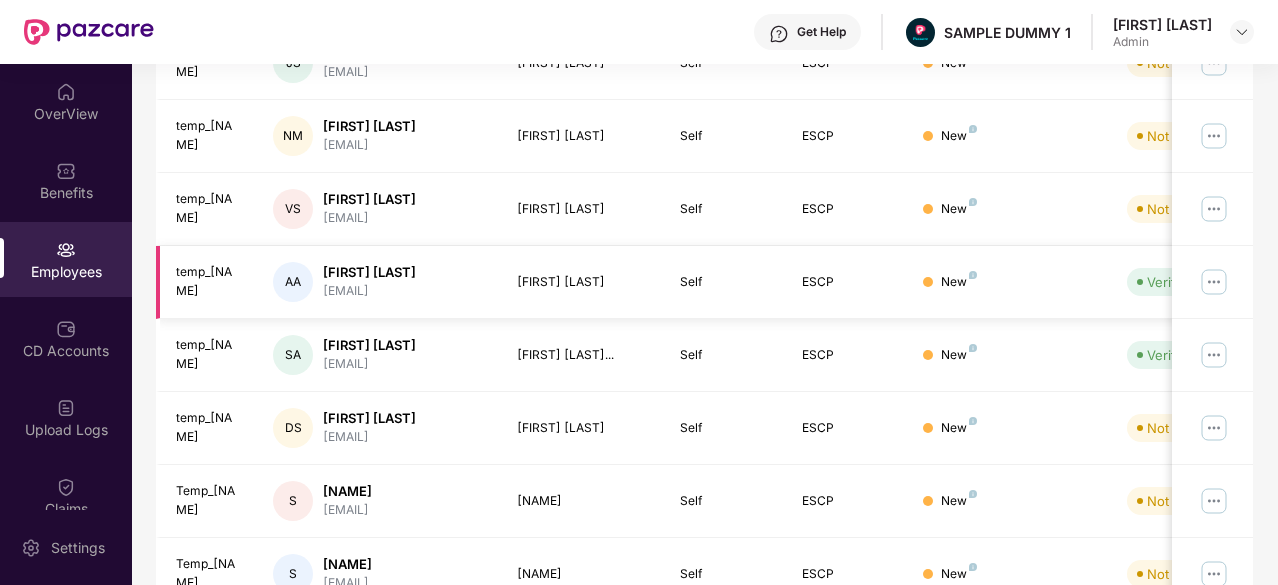 scroll, scrollTop: 0, scrollLeft: 0, axis: both 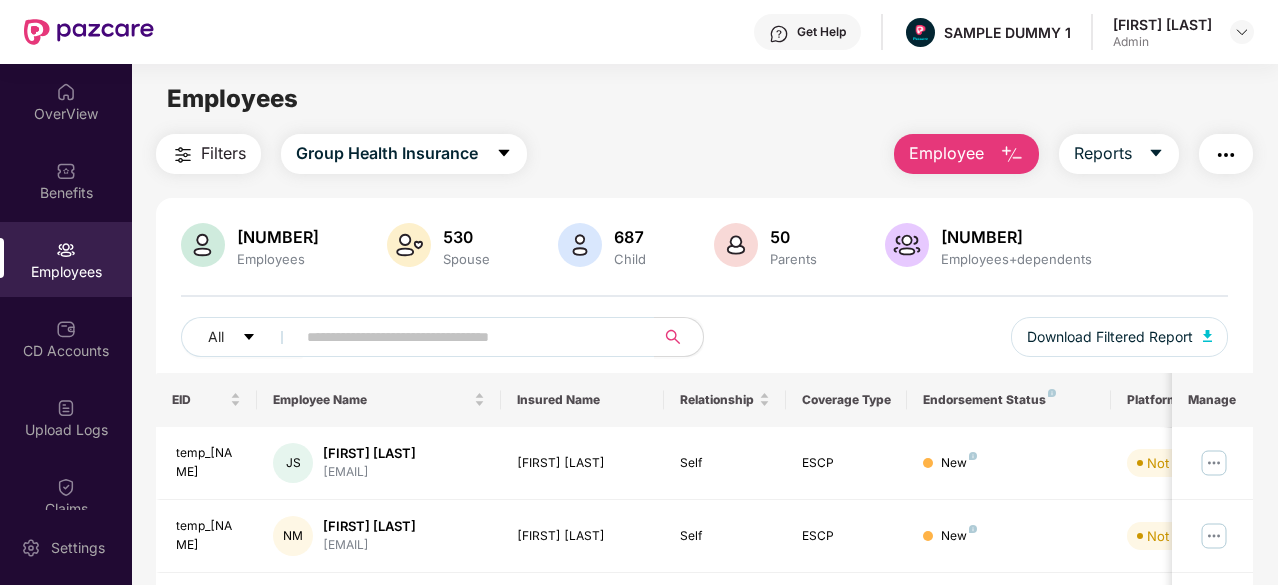 click at bounding box center [1012, 155] 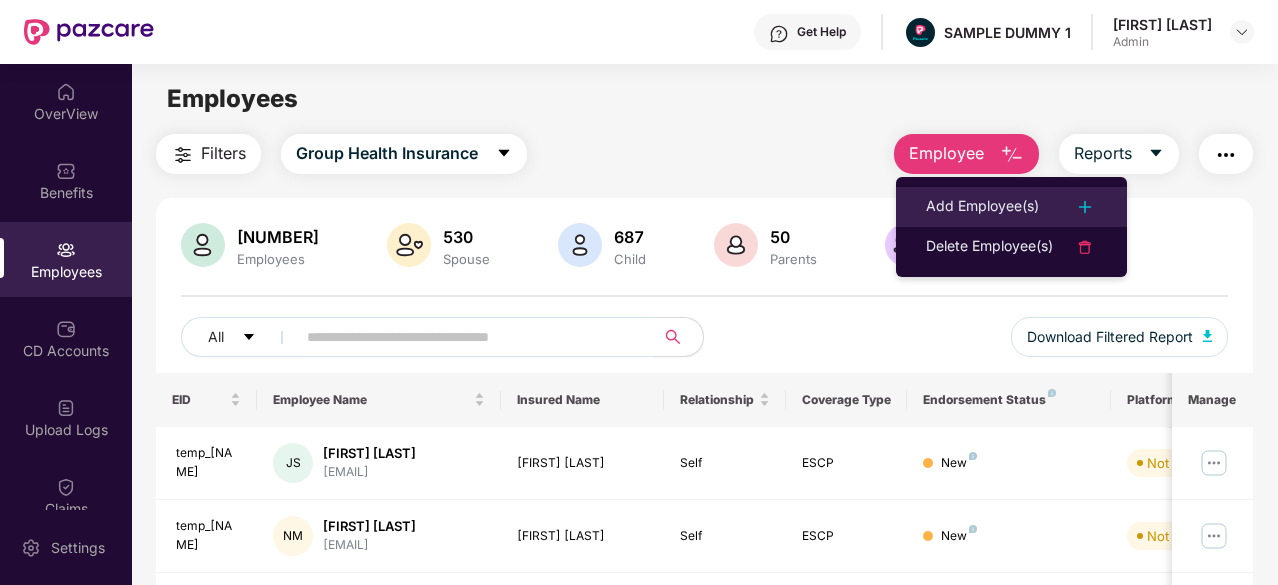 click on "Add Employee(s)" at bounding box center [982, 207] 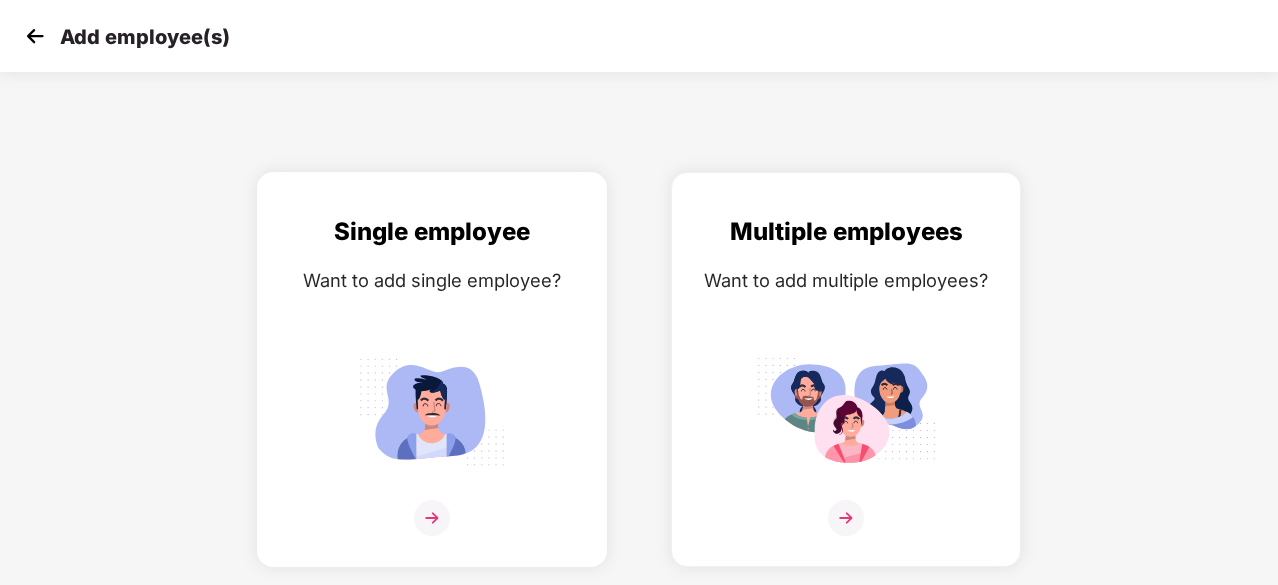 click at bounding box center [432, 518] 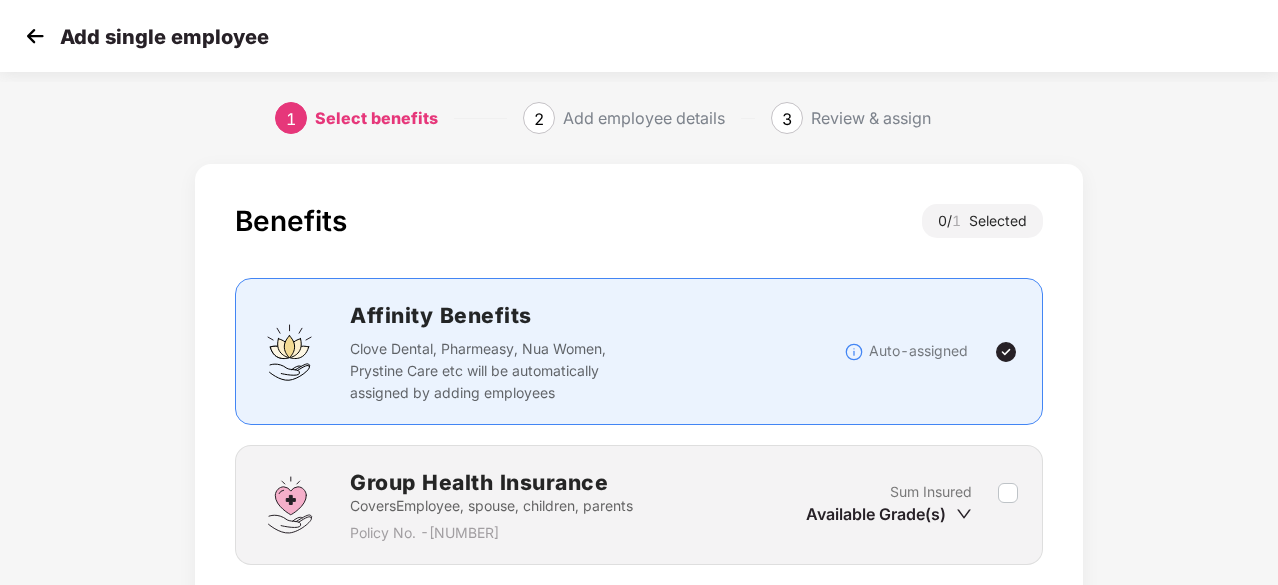 scroll, scrollTop: 152, scrollLeft: 0, axis: vertical 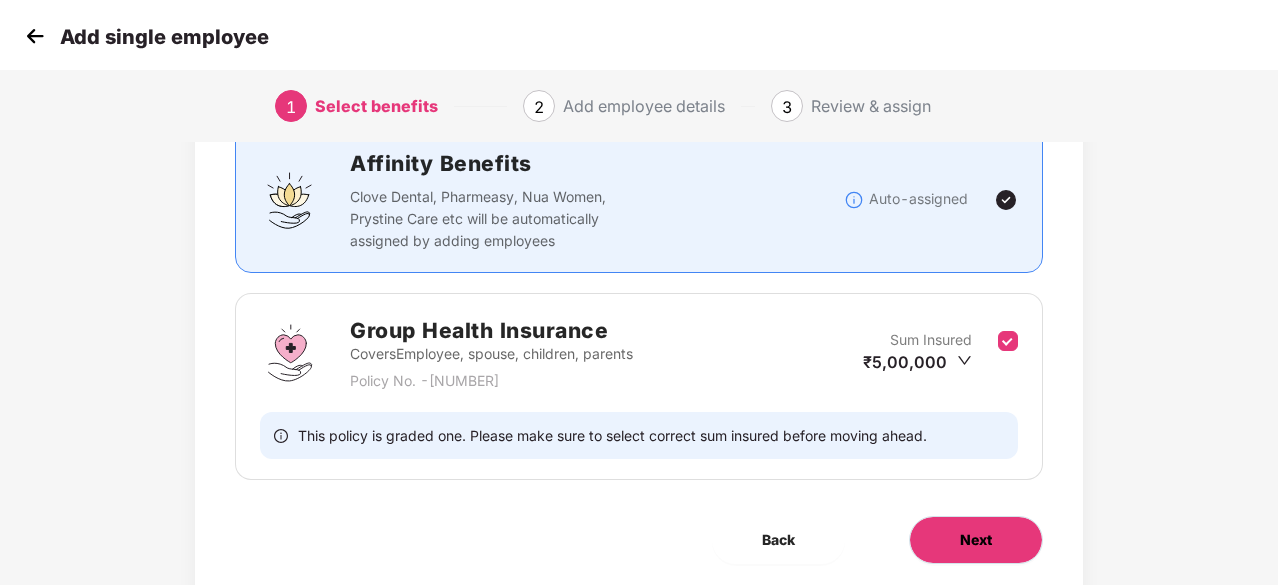 click on "Next" at bounding box center [976, 540] 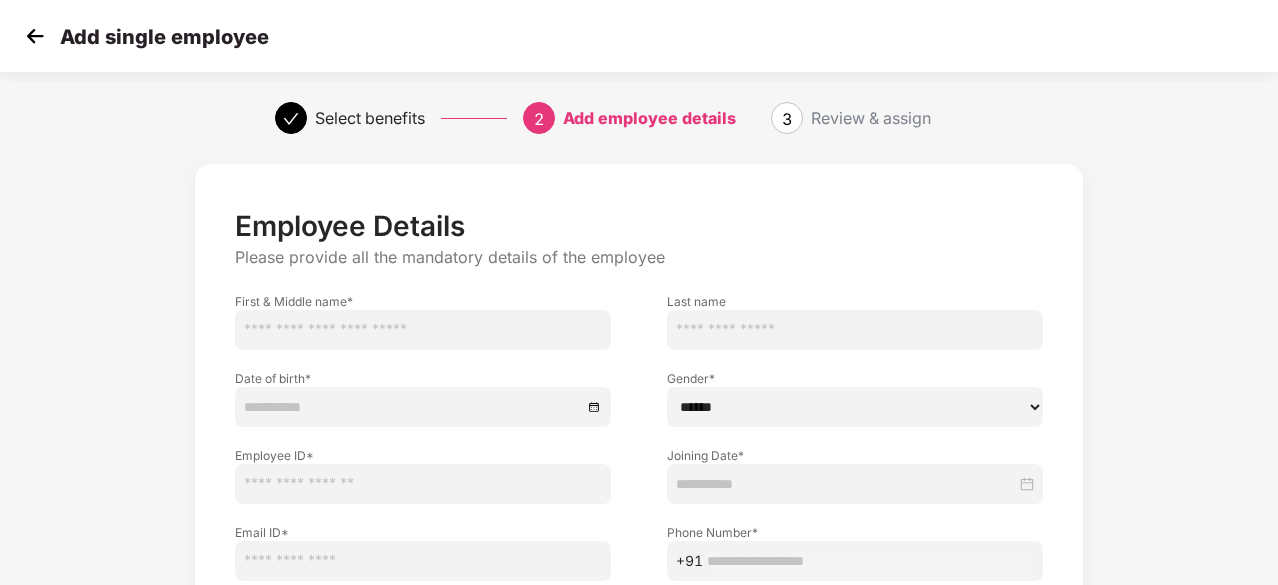 scroll, scrollTop: 112, scrollLeft: 0, axis: vertical 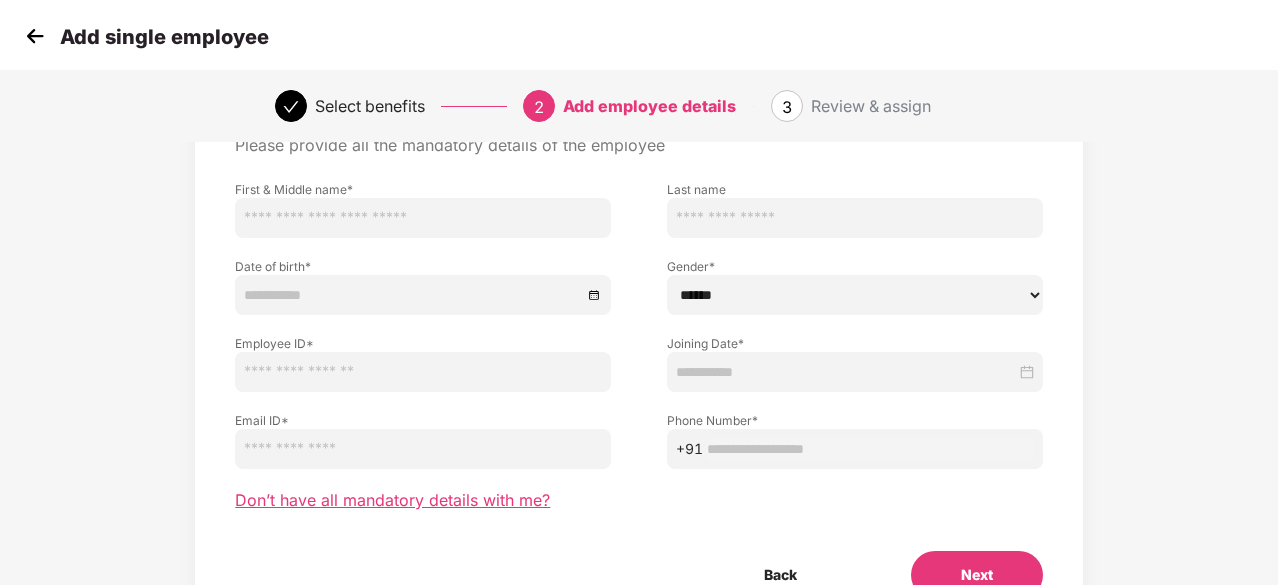 click on "Don’t have all mandatory details with me?" at bounding box center (392, 500) 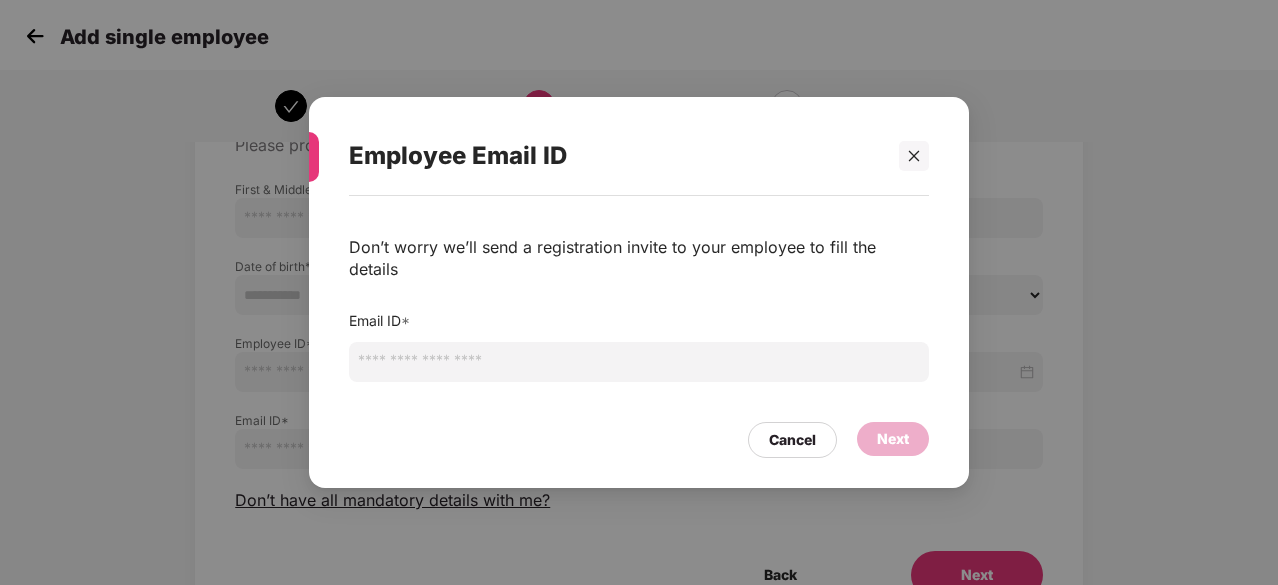 click on "Employee Email ID Don’t worry we’ll send a registration invite to your employee to fill the details Email ID  * Cancel Next" at bounding box center (639, 292) 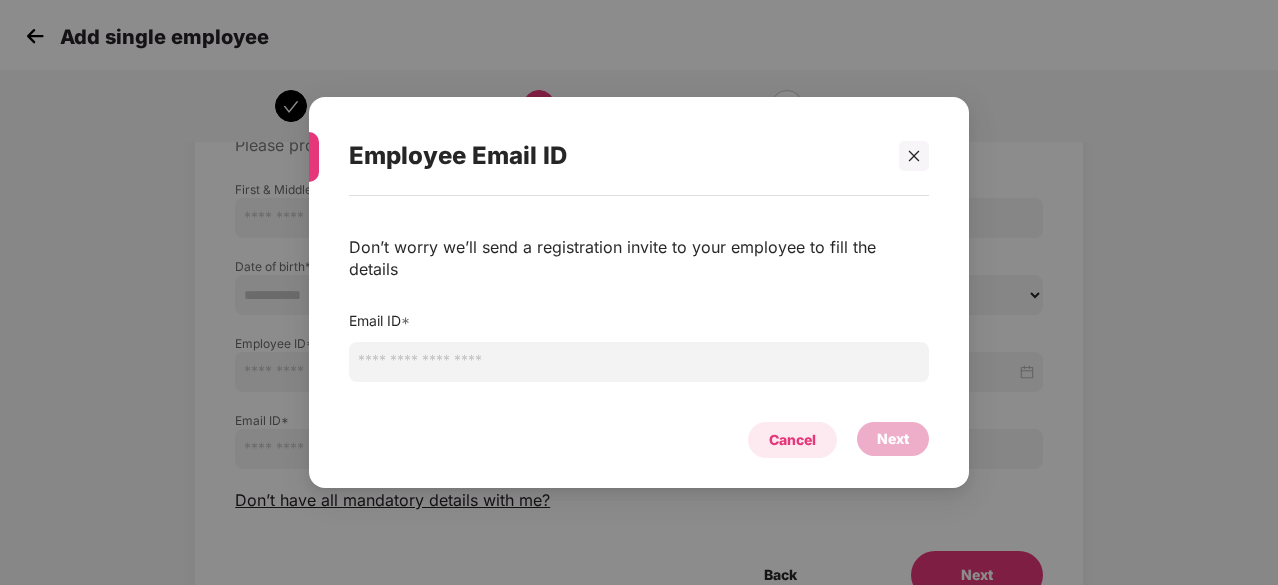 click on "Cancel" at bounding box center [792, 440] 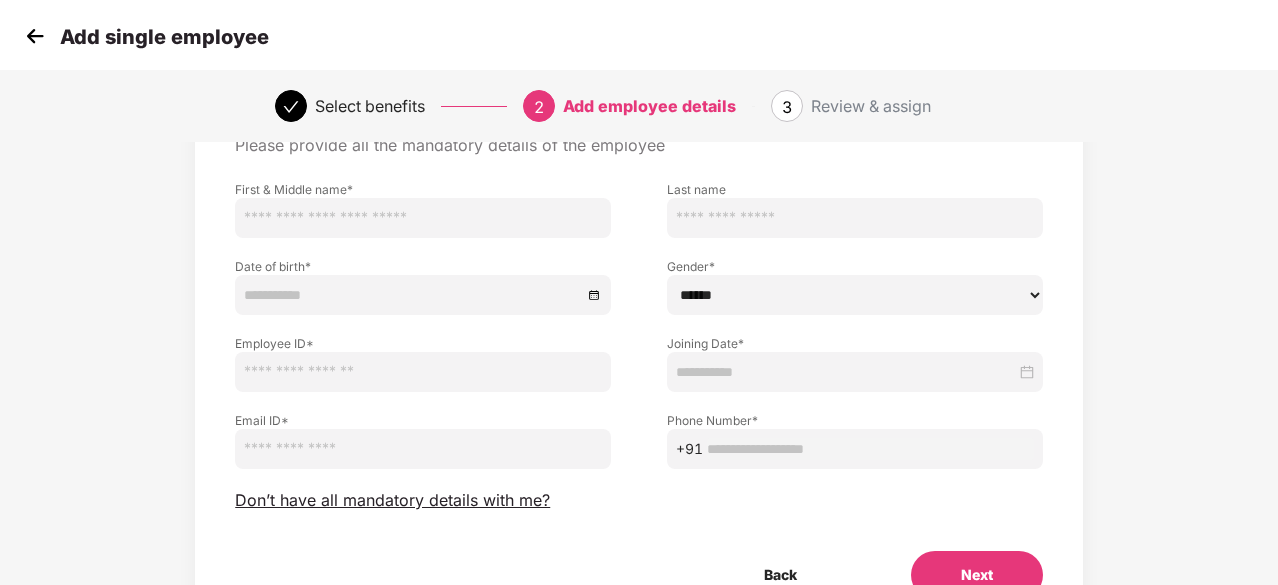 click at bounding box center [35, 36] 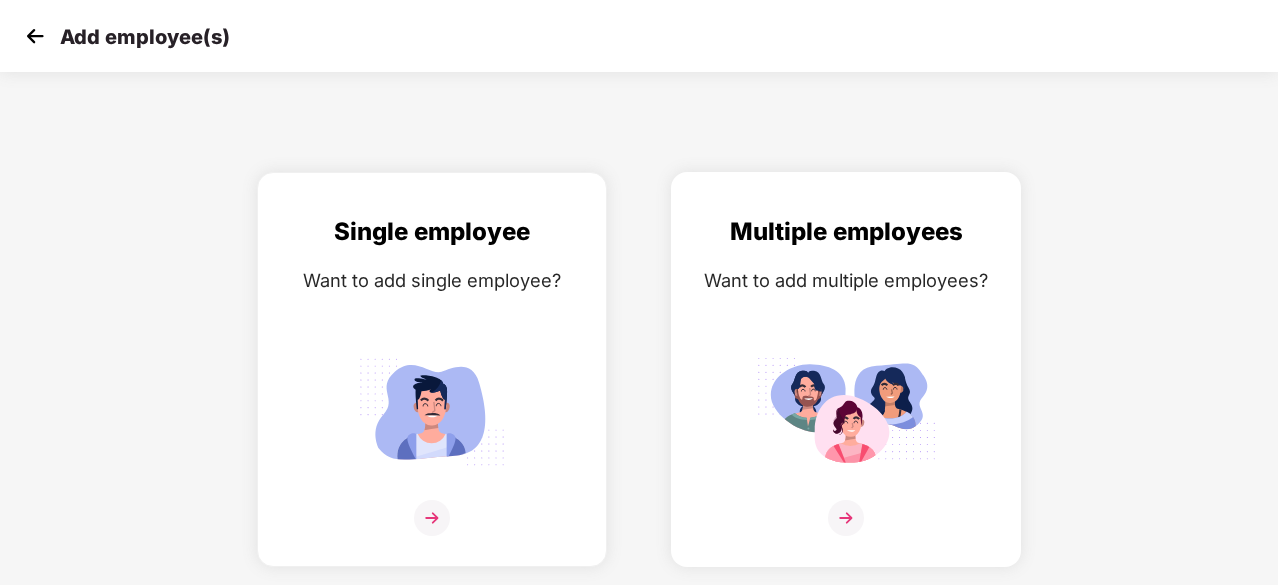 scroll, scrollTop: 0, scrollLeft: 0, axis: both 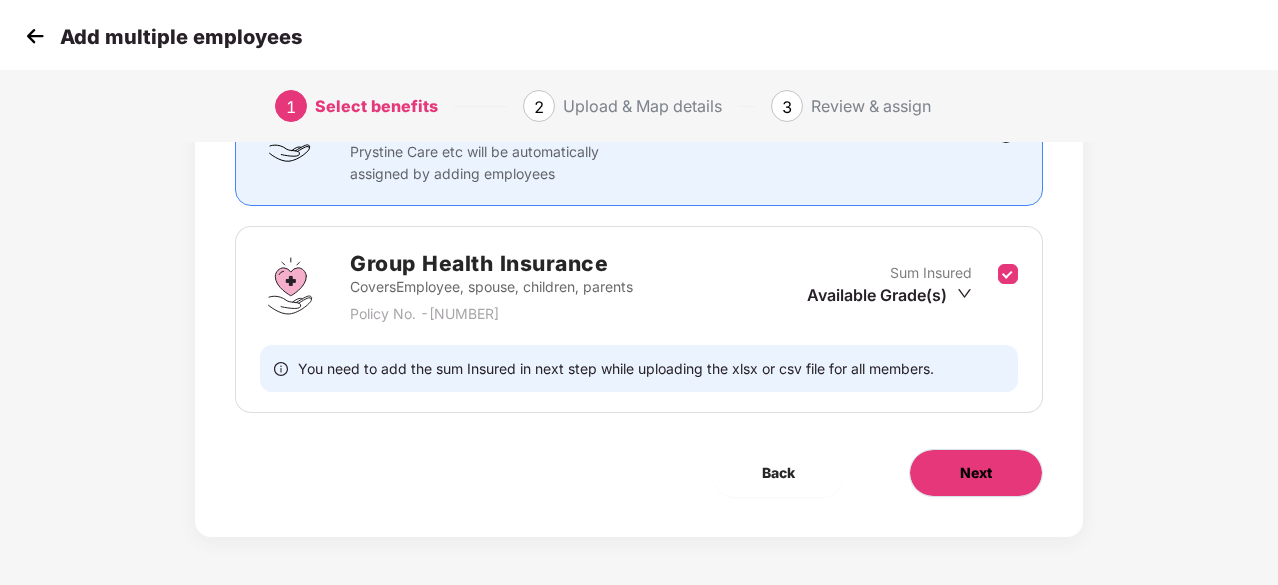 click on "Next" at bounding box center [976, 473] 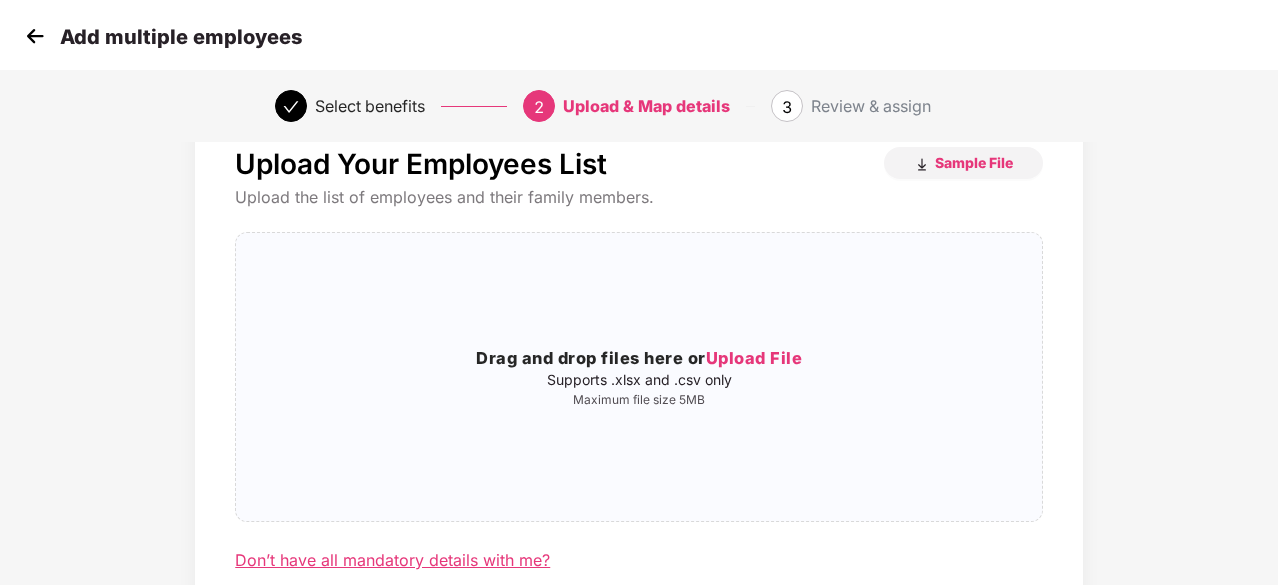 scroll, scrollTop: 218, scrollLeft: 0, axis: vertical 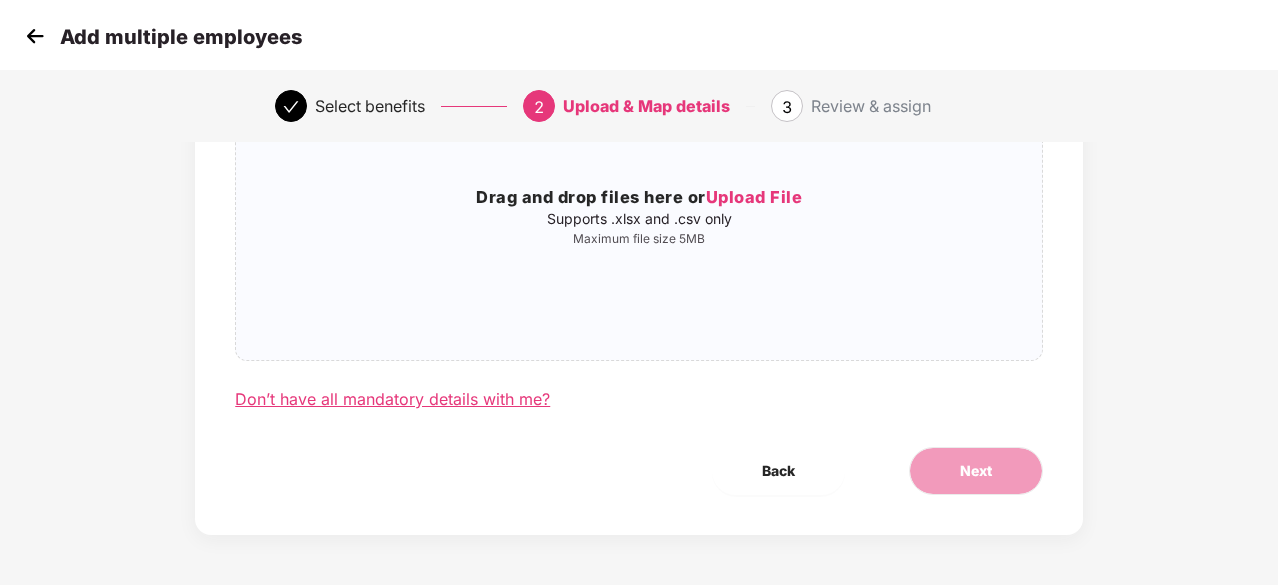 click on "Don’t have all mandatory details with me?" at bounding box center [392, 399] 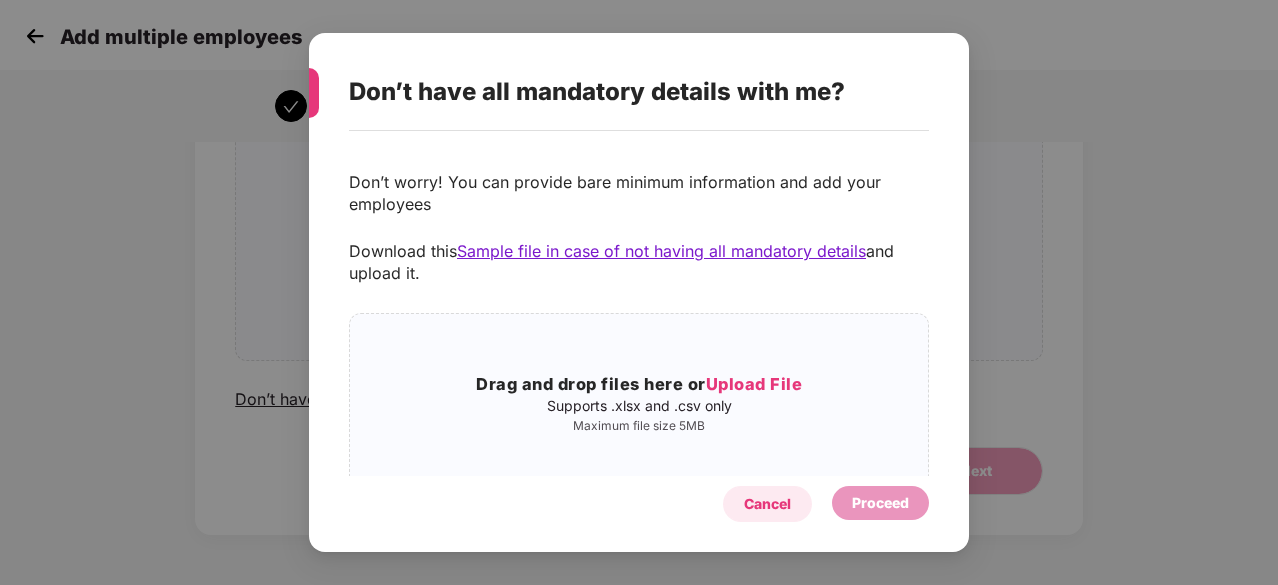 click on "Cancel" at bounding box center [767, 504] 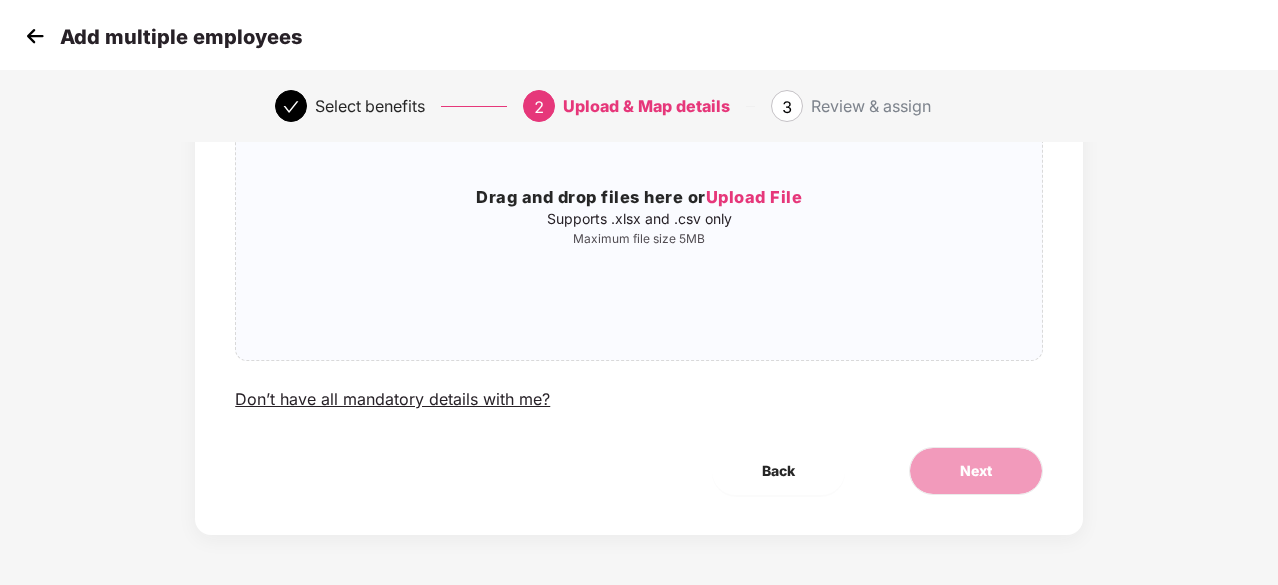 click at bounding box center (35, 36) 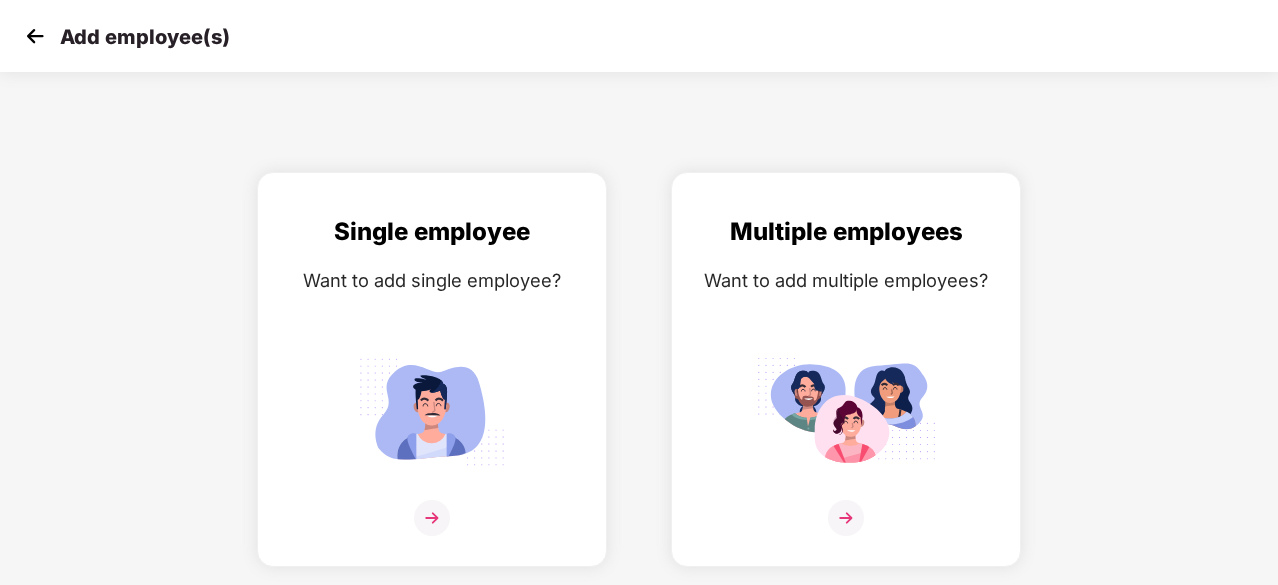 scroll, scrollTop: 0, scrollLeft: 0, axis: both 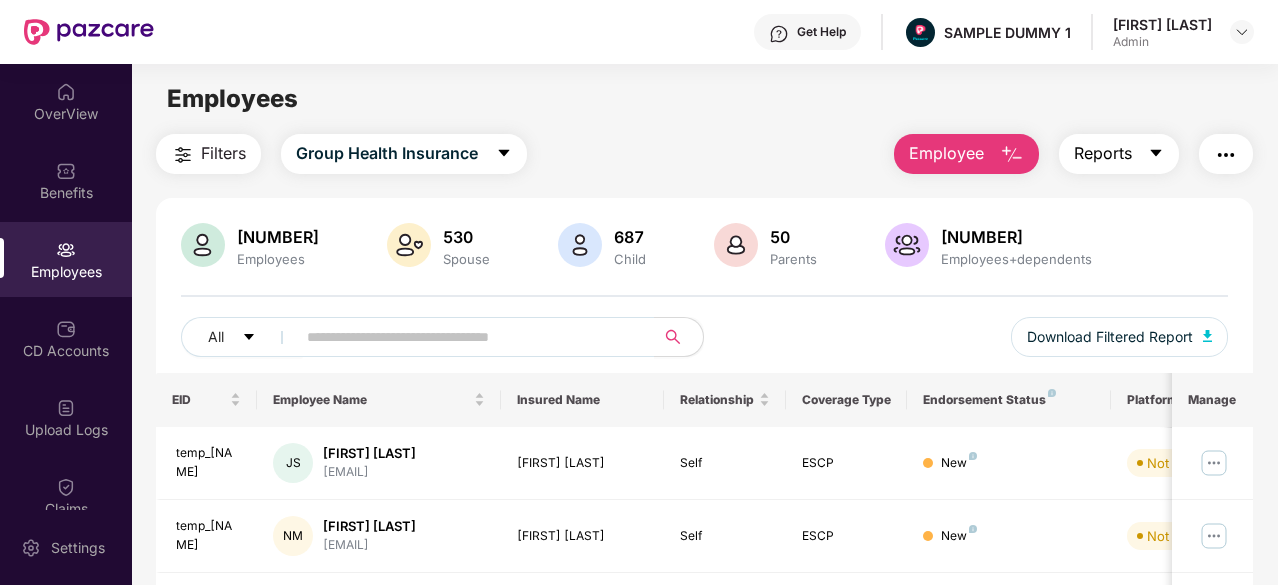 click on "Reports" at bounding box center [1103, 153] 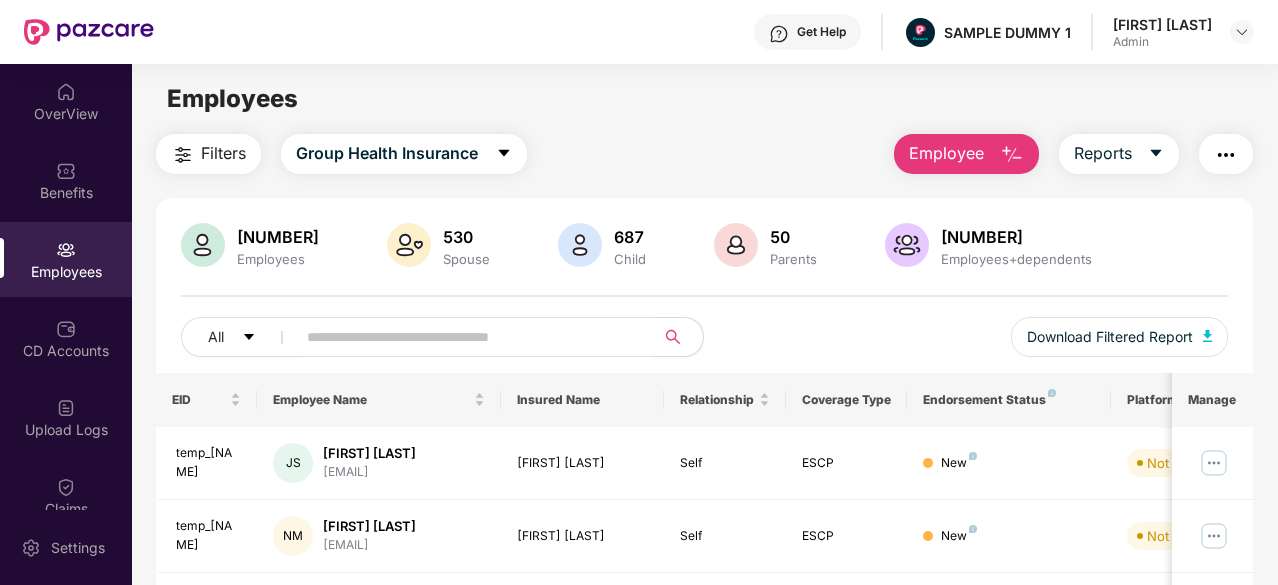 click on "Employees" at bounding box center (704, 99) 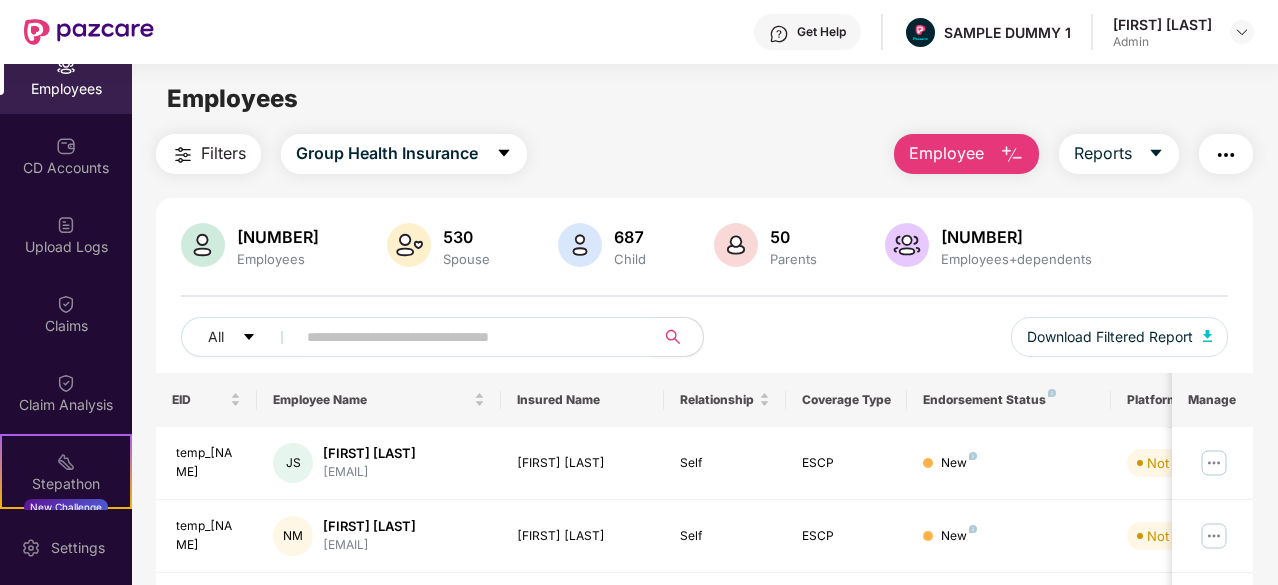 scroll, scrollTop: 184, scrollLeft: 0, axis: vertical 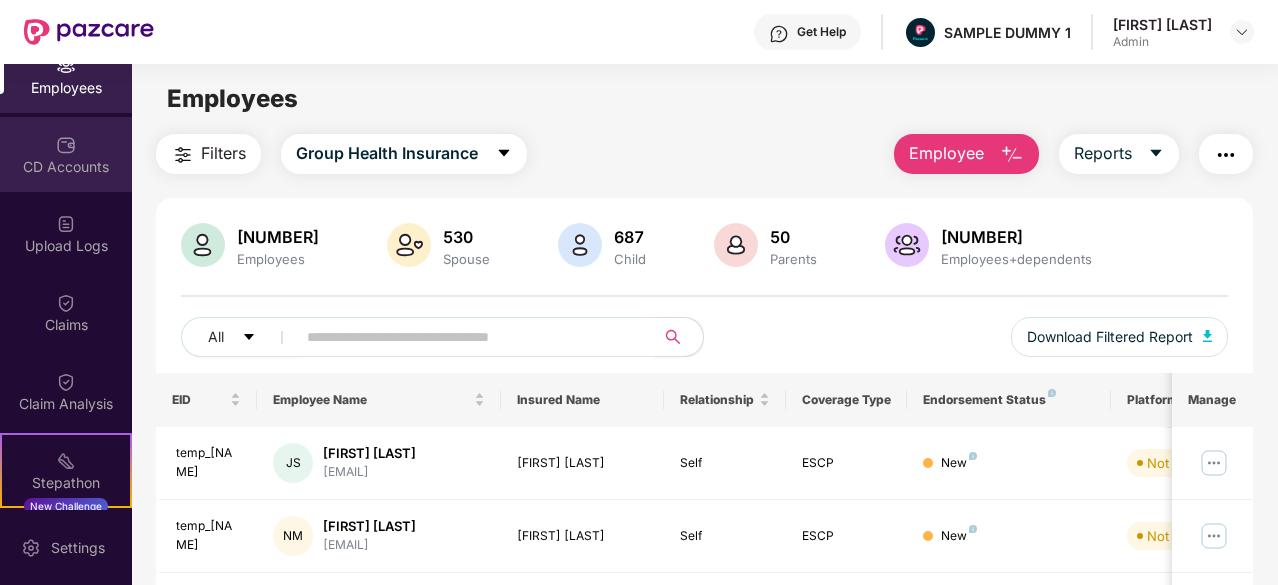 click on "CD Accounts" at bounding box center (66, 154) 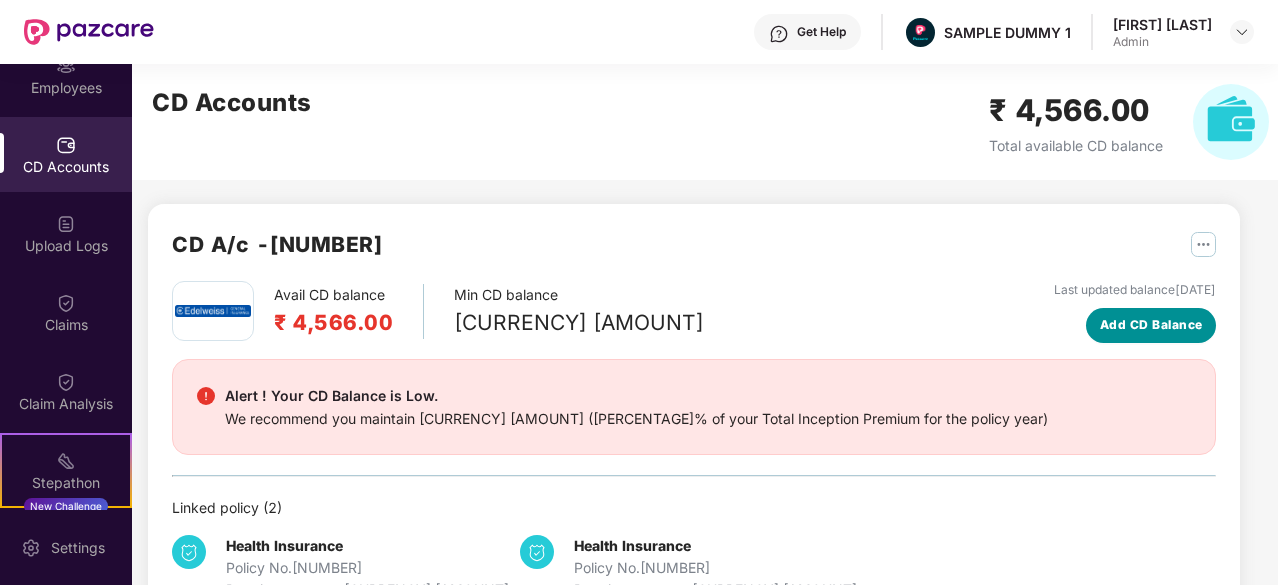 click on "Add CD Balance" at bounding box center [1151, 325] 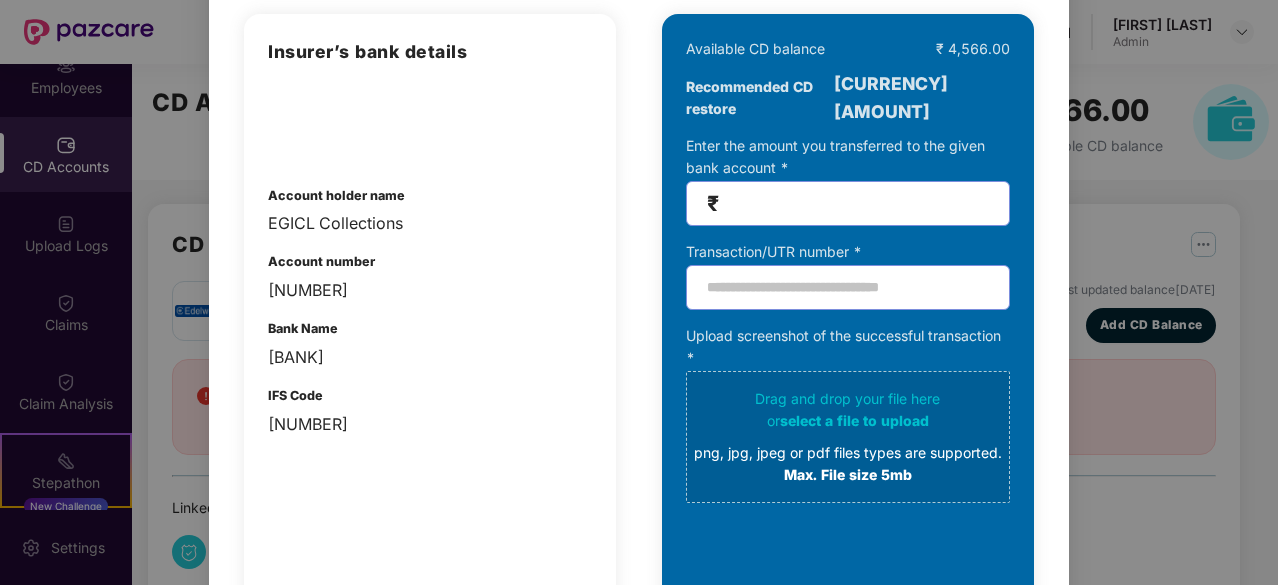 scroll, scrollTop: 0, scrollLeft: 0, axis: both 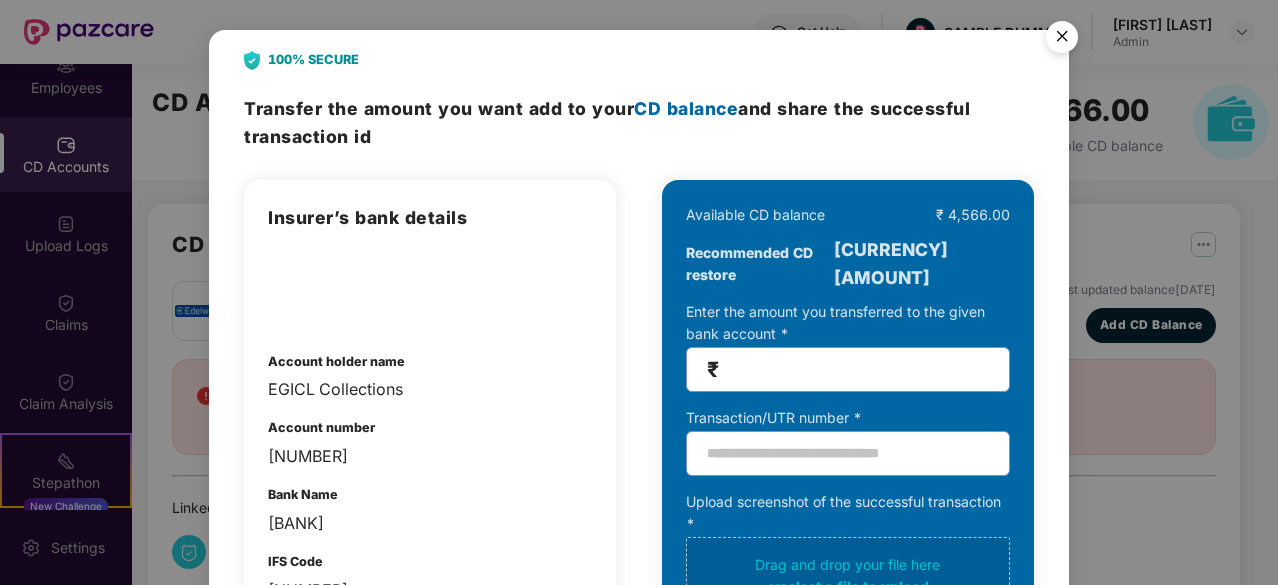 click at bounding box center [1062, 40] 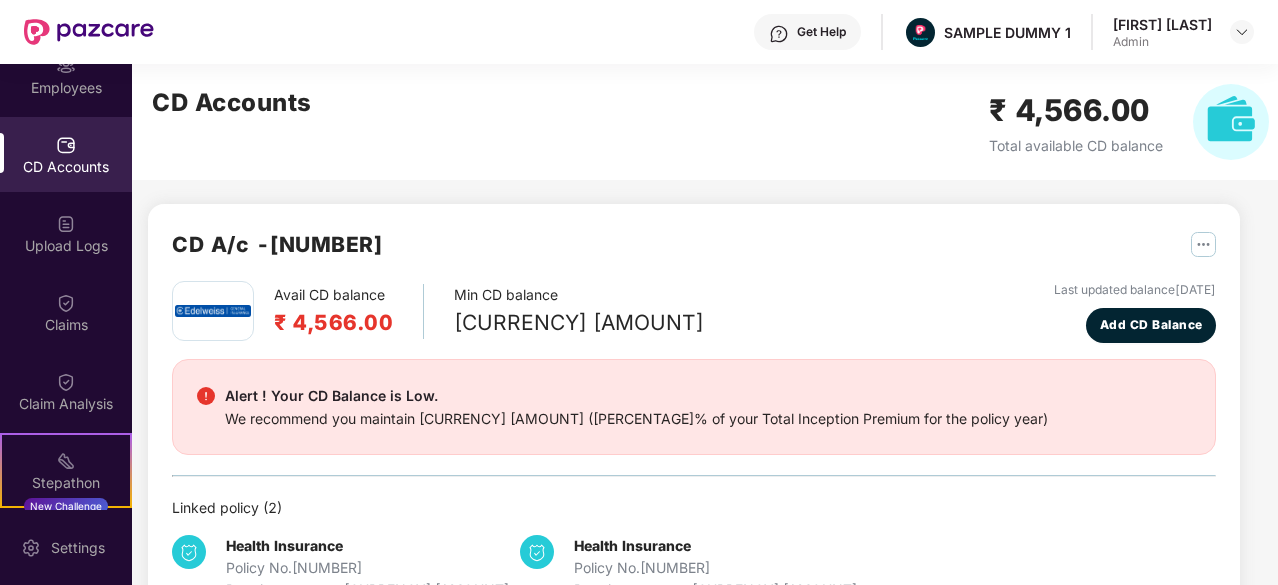 click on "A/c - [NUMBER]" at bounding box center (694, 254) 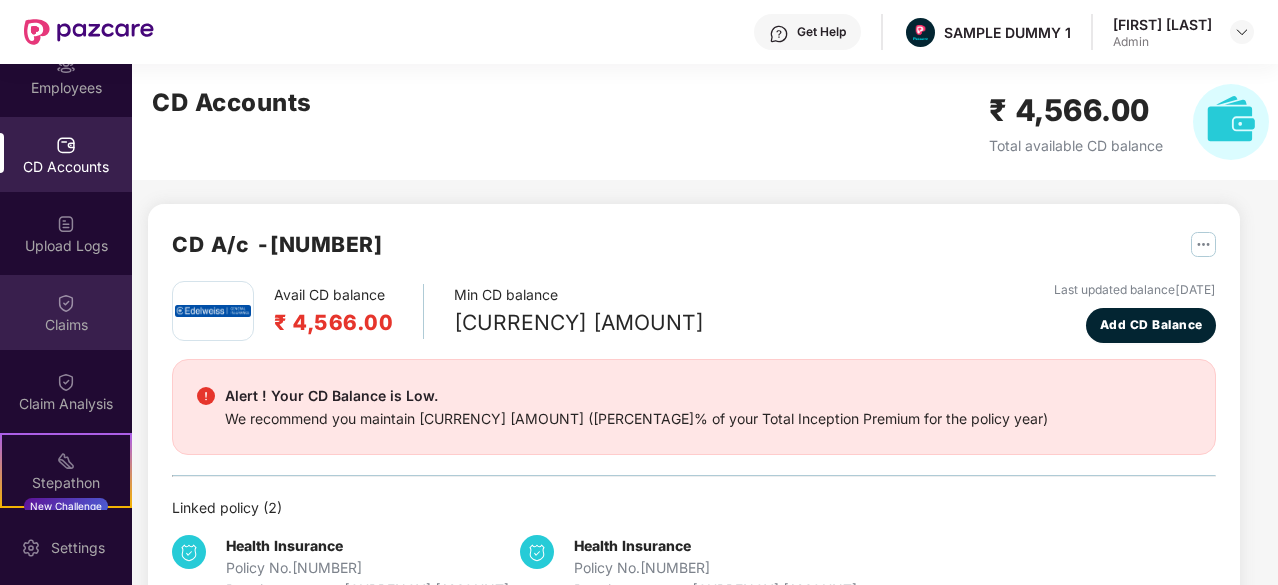 click on "Claims" at bounding box center (66, 325) 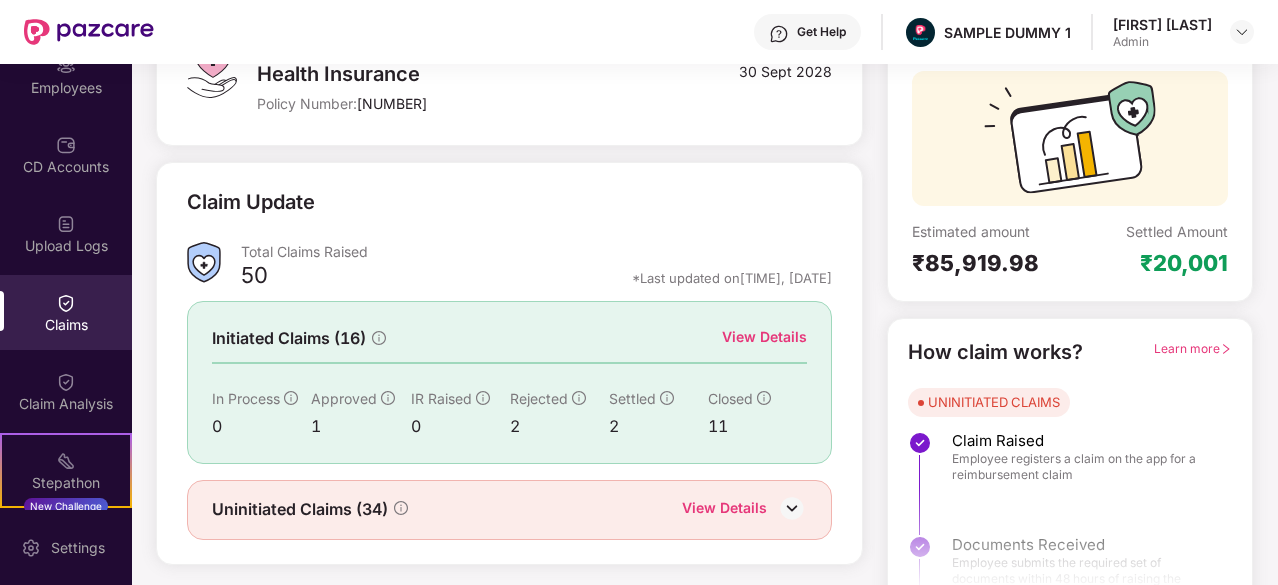 scroll, scrollTop: 168, scrollLeft: 0, axis: vertical 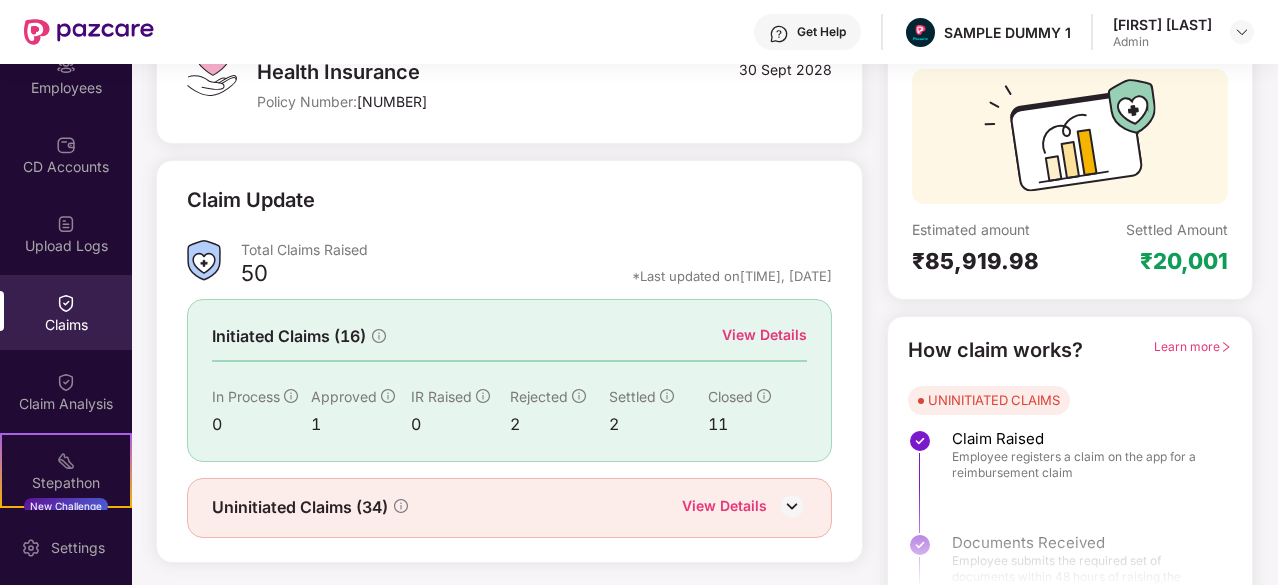 click on "View Details" at bounding box center (764, 335) 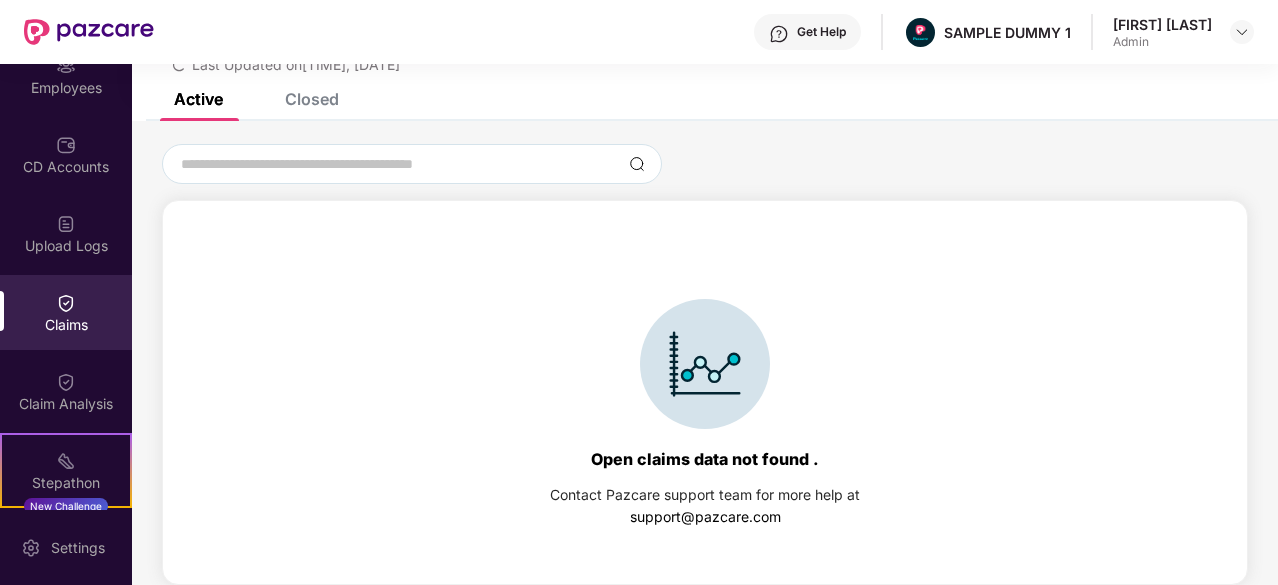 scroll, scrollTop: 86, scrollLeft: 0, axis: vertical 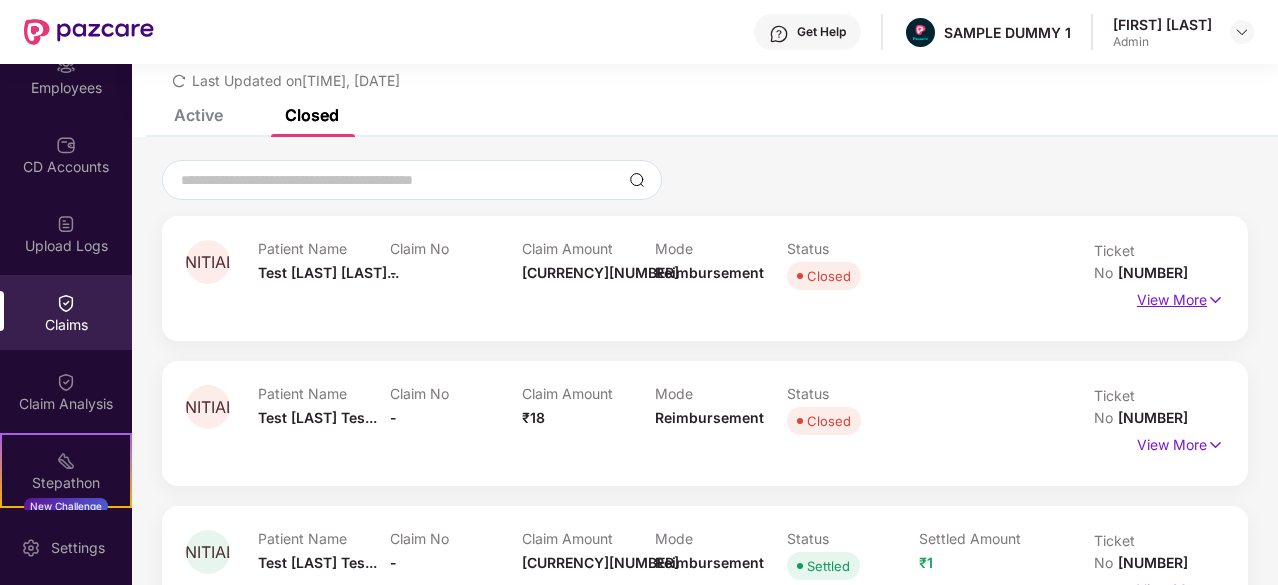 click on "View More" at bounding box center (1180, 297) 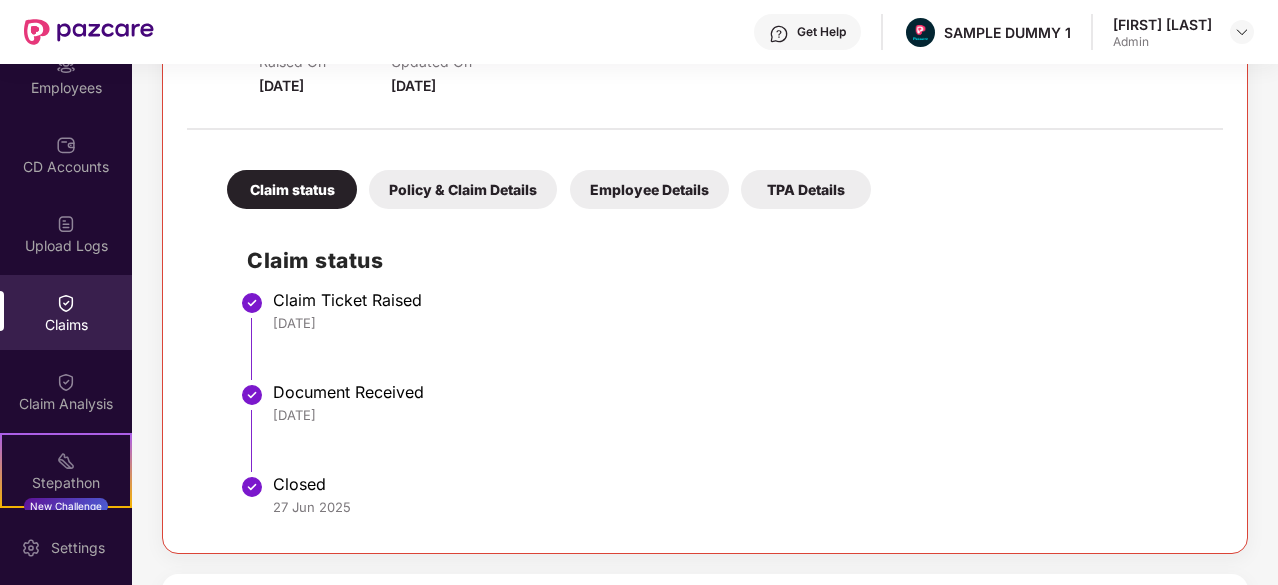 scroll, scrollTop: 32, scrollLeft: 0, axis: vertical 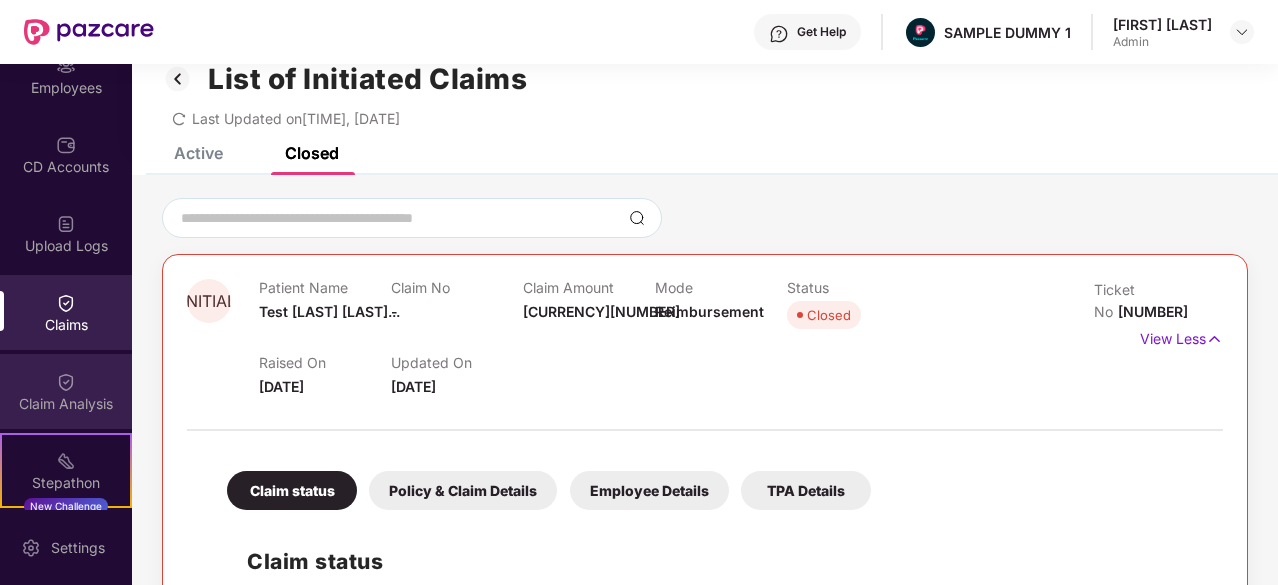 click on "Claim Analysis" at bounding box center [66, 391] 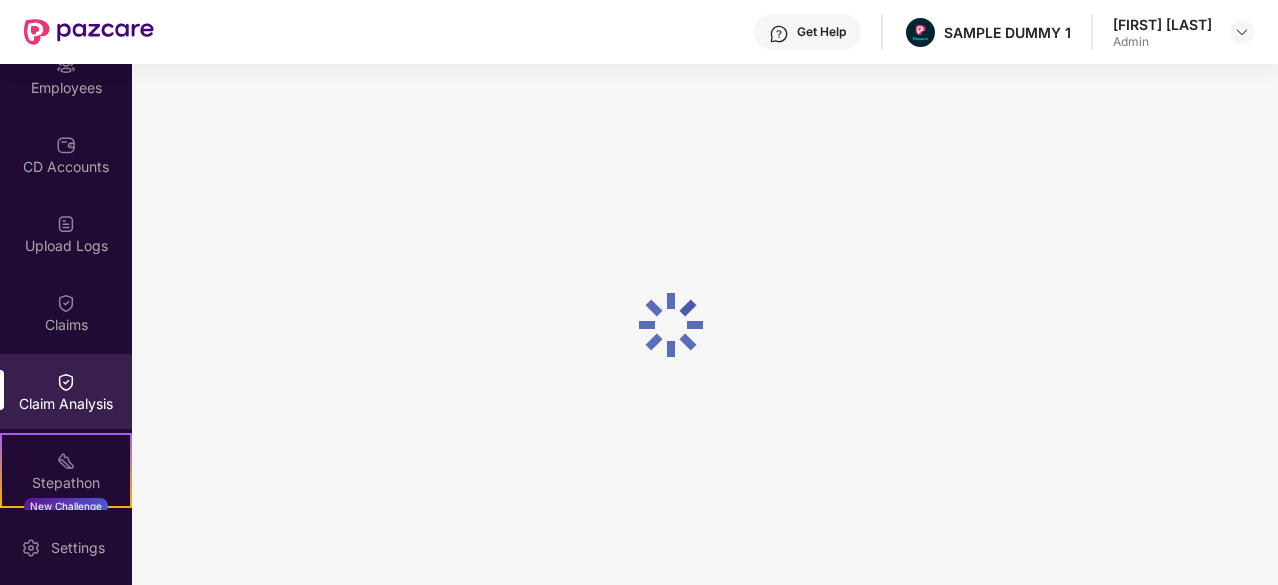 scroll, scrollTop: 0, scrollLeft: 0, axis: both 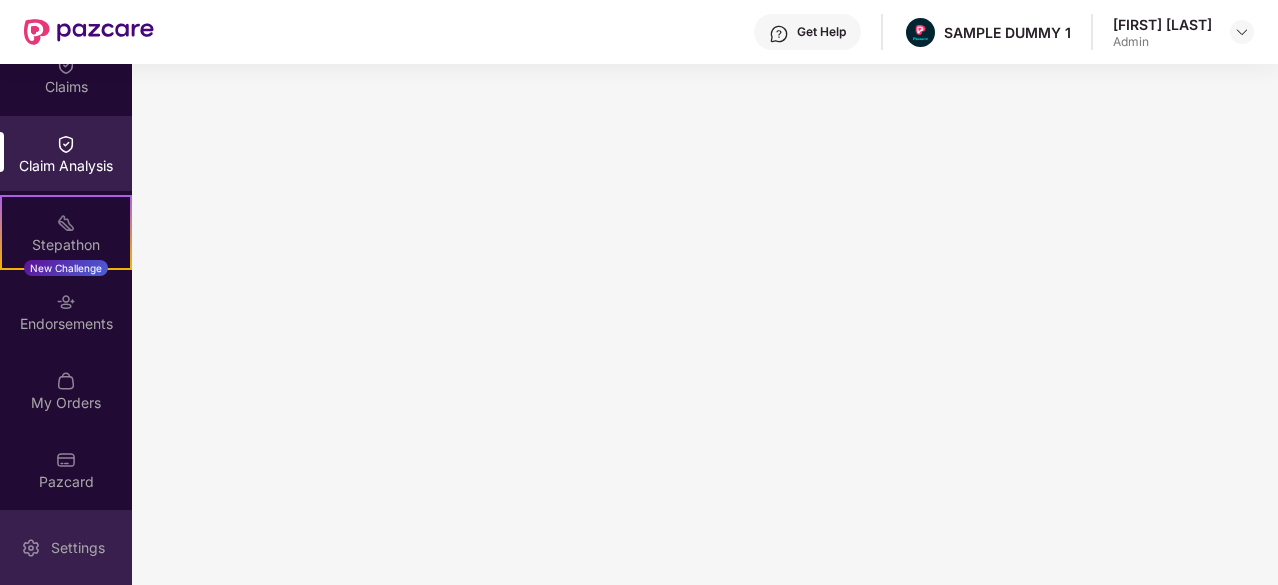 click on "Settings" at bounding box center [66, 547] 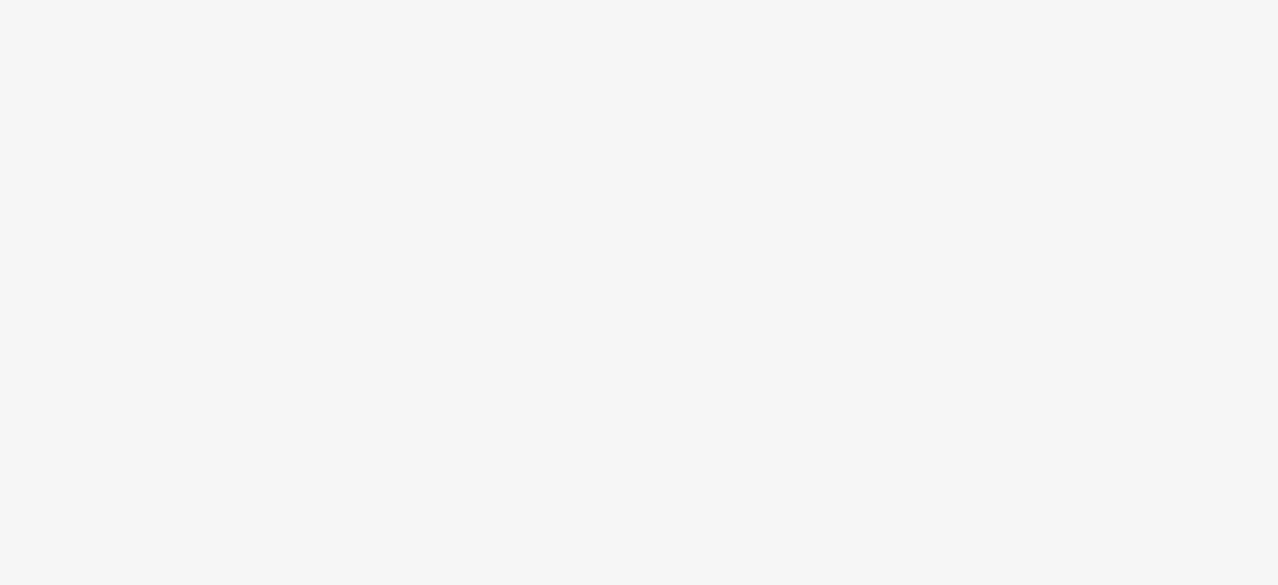 scroll, scrollTop: 0, scrollLeft: 0, axis: both 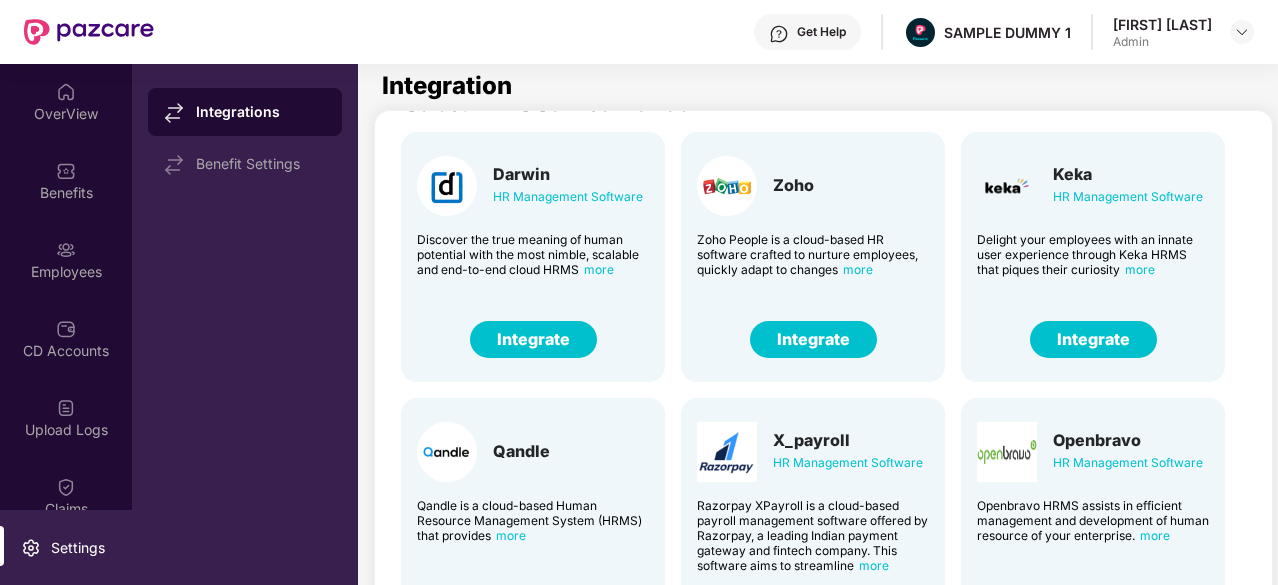 click on "Integrate" at bounding box center (813, 339) 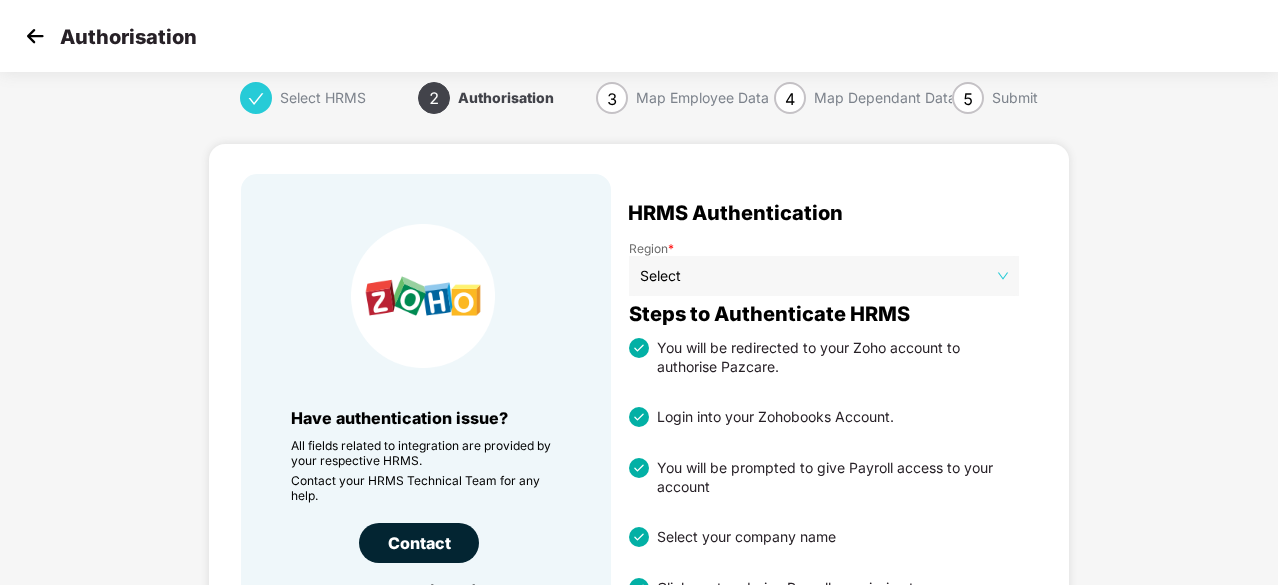 scroll, scrollTop: 4, scrollLeft: 0, axis: vertical 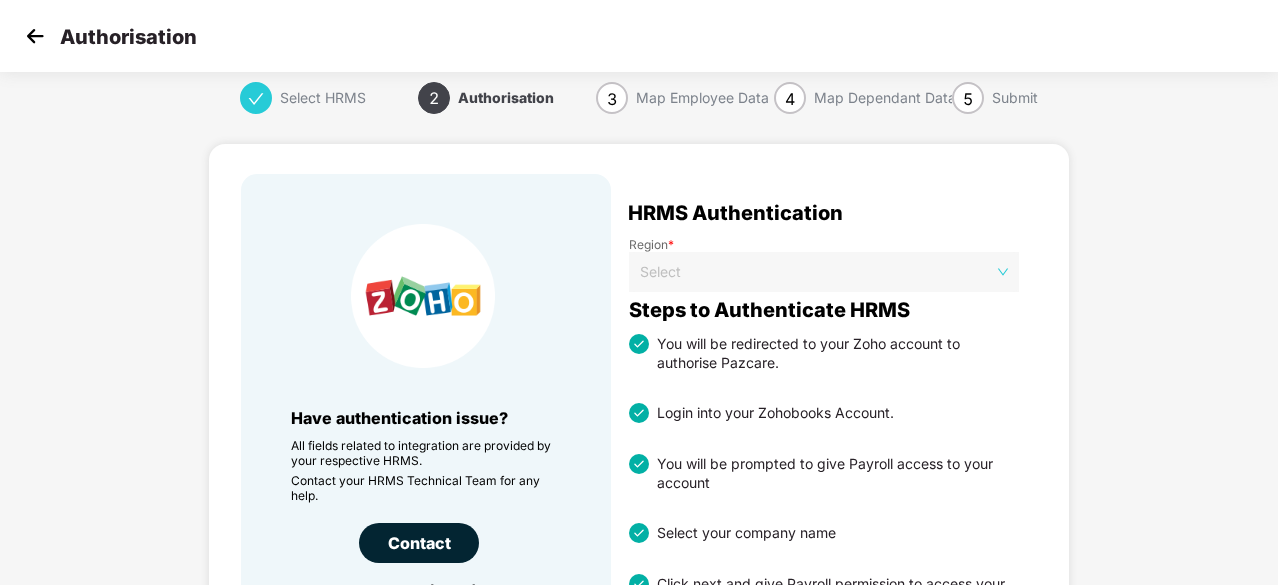 click on "Select" at bounding box center [824, 272] 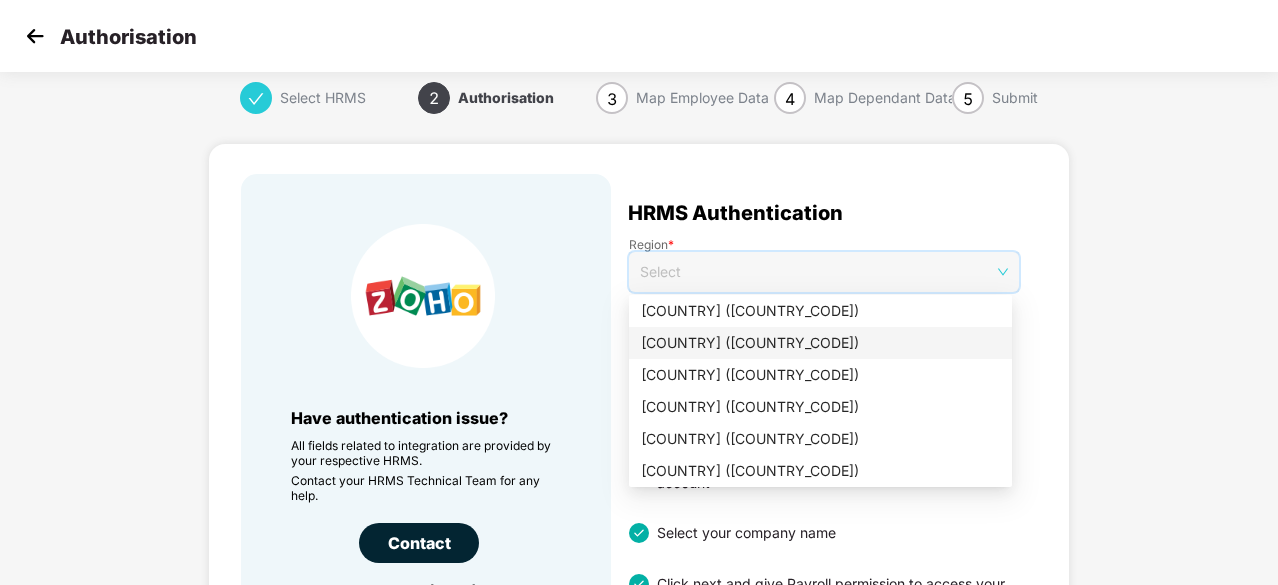 click on "[COUNTRY] ([COUNTRY_CODE])" at bounding box center [820, 343] 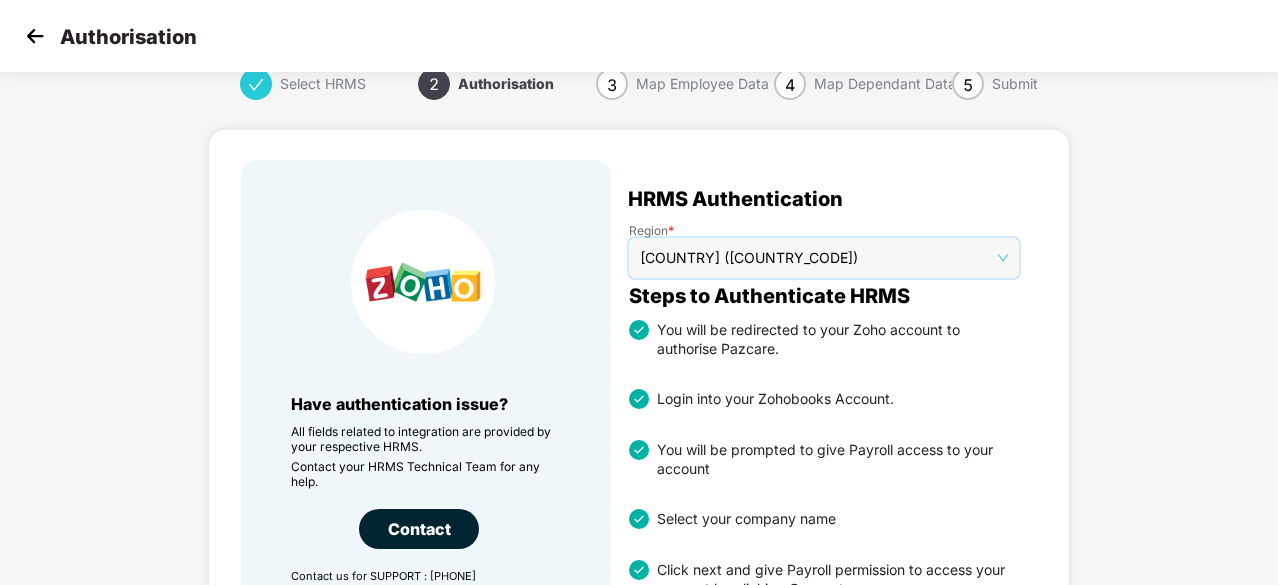 scroll, scrollTop: 0, scrollLeft: 0, axis: both 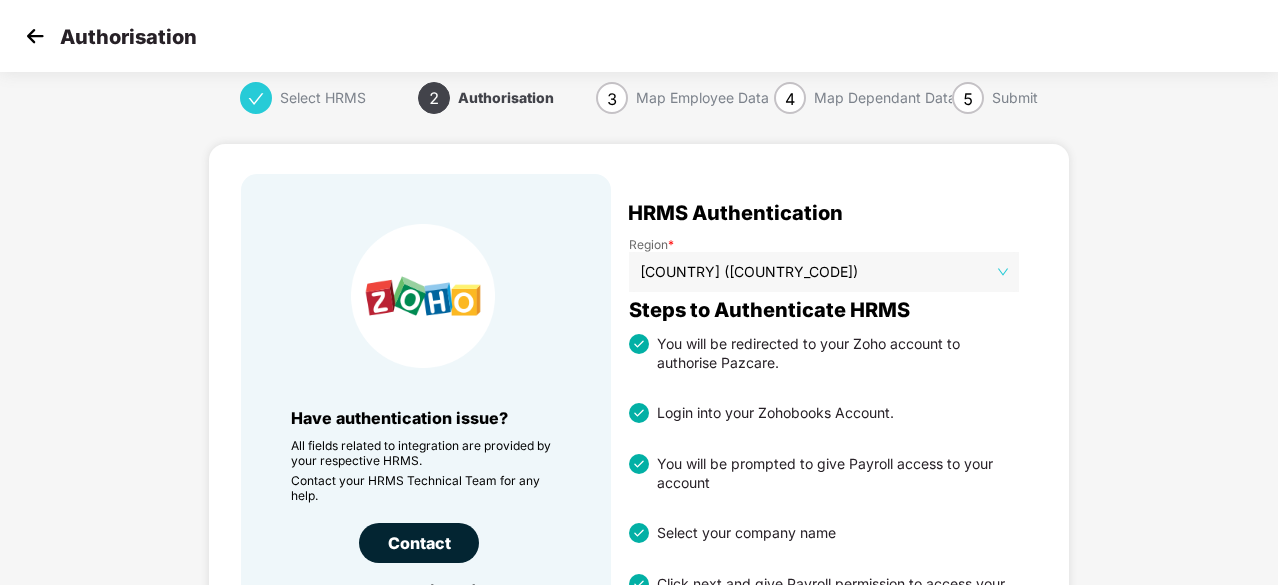 click at bounding box center (35, 36) 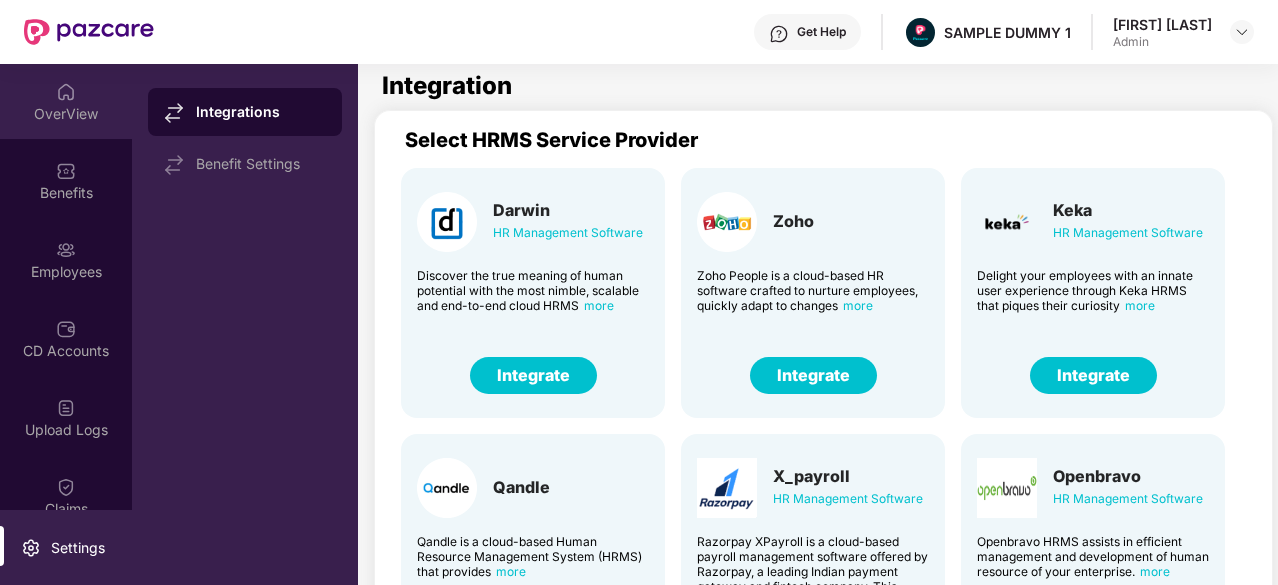 click on "OverView" at bounding box center [66, 114] 